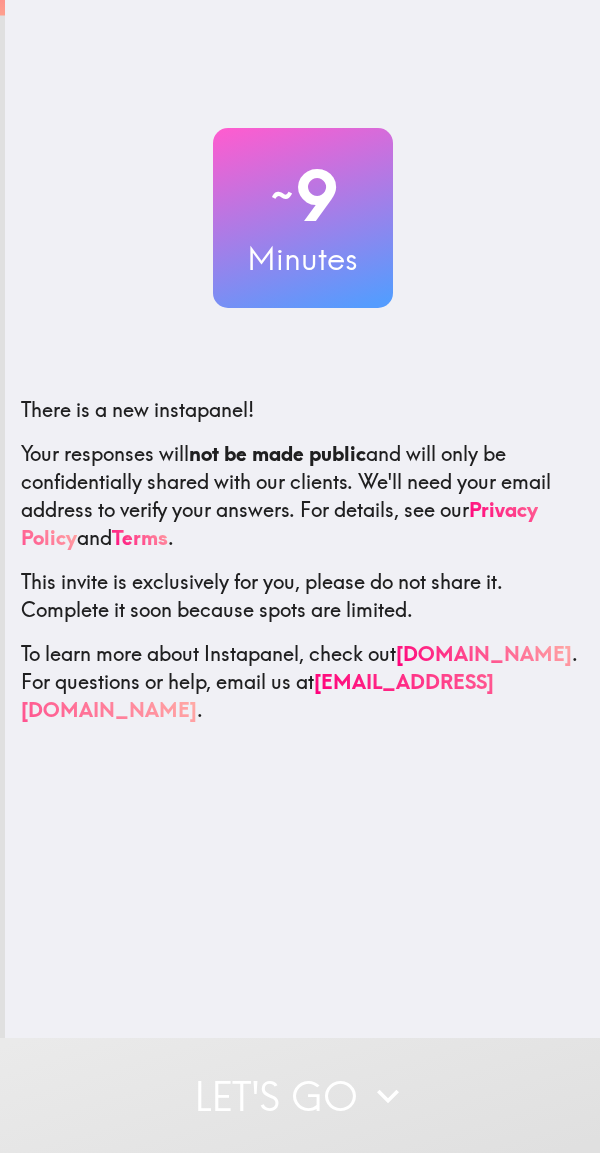 scroll, scrollTop: 0, scrollLeft: 0, axis: both 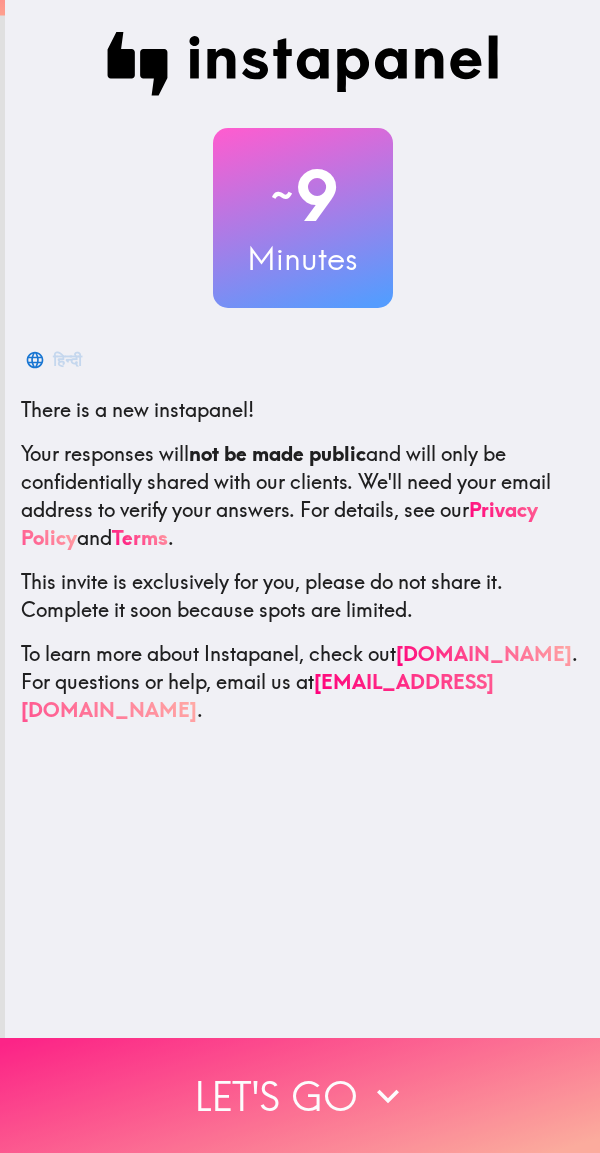 click 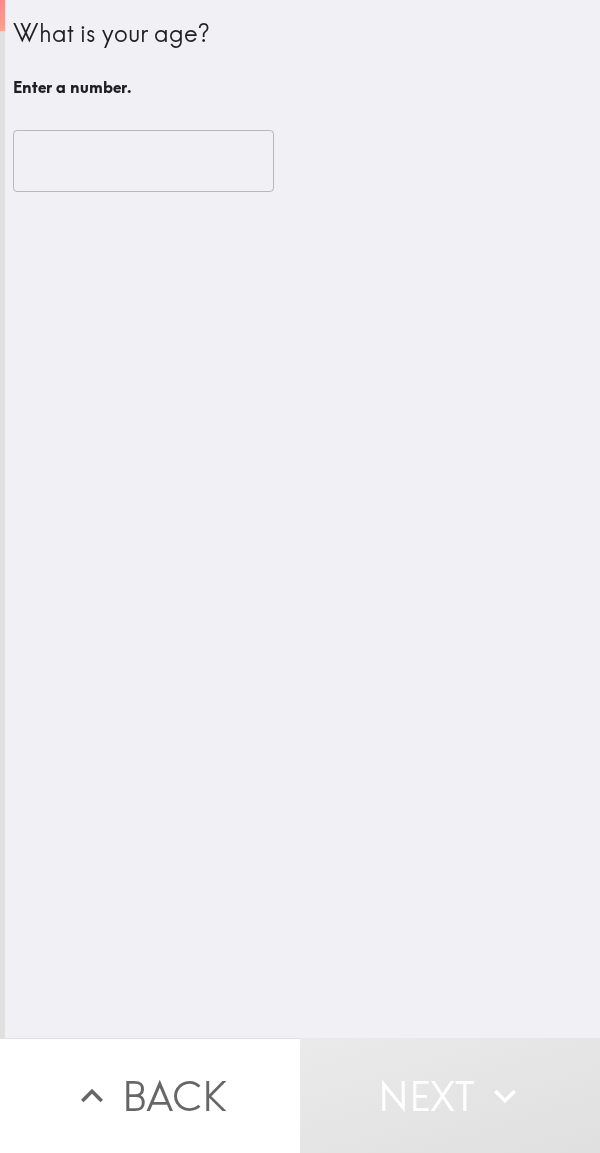 click at bounding box center [143, 161] 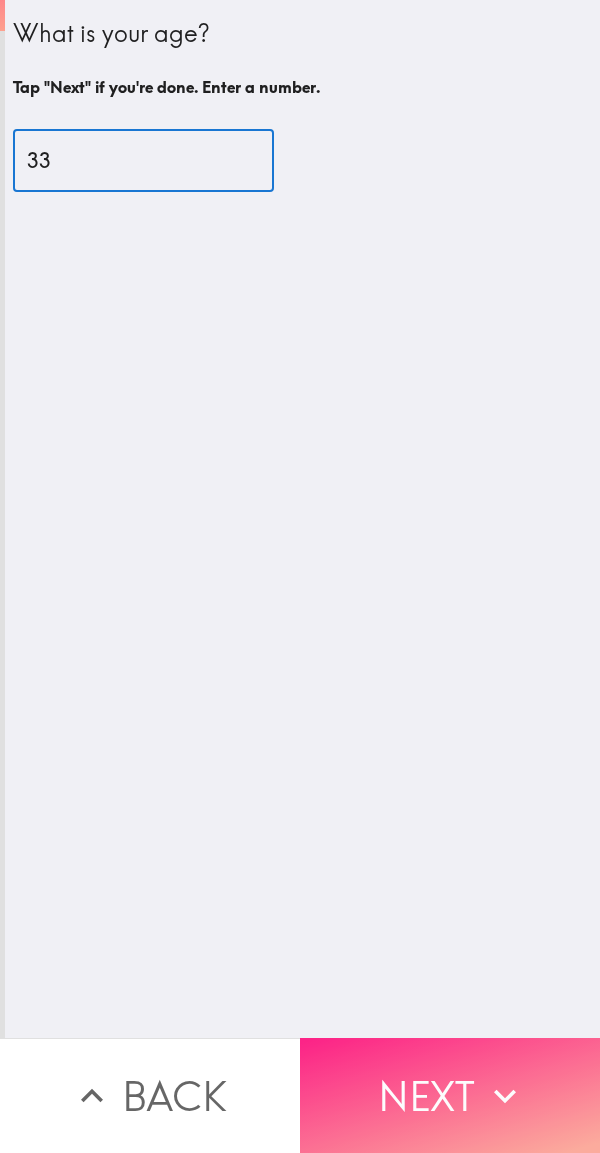 type on "33" 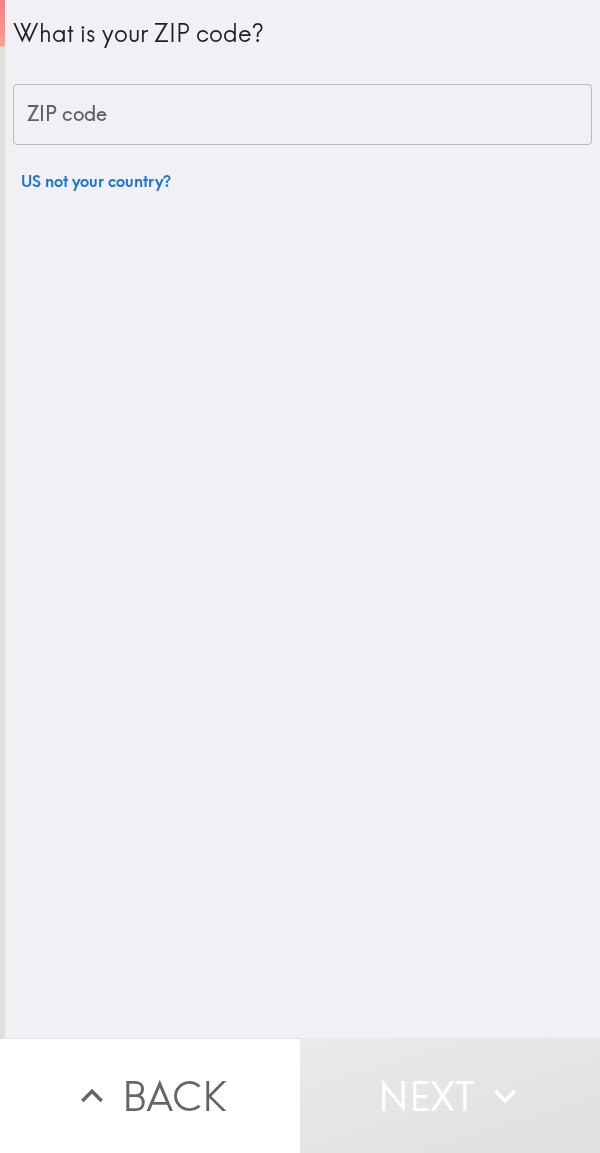 click on "ZIP code" at bounding box center [302, 115] 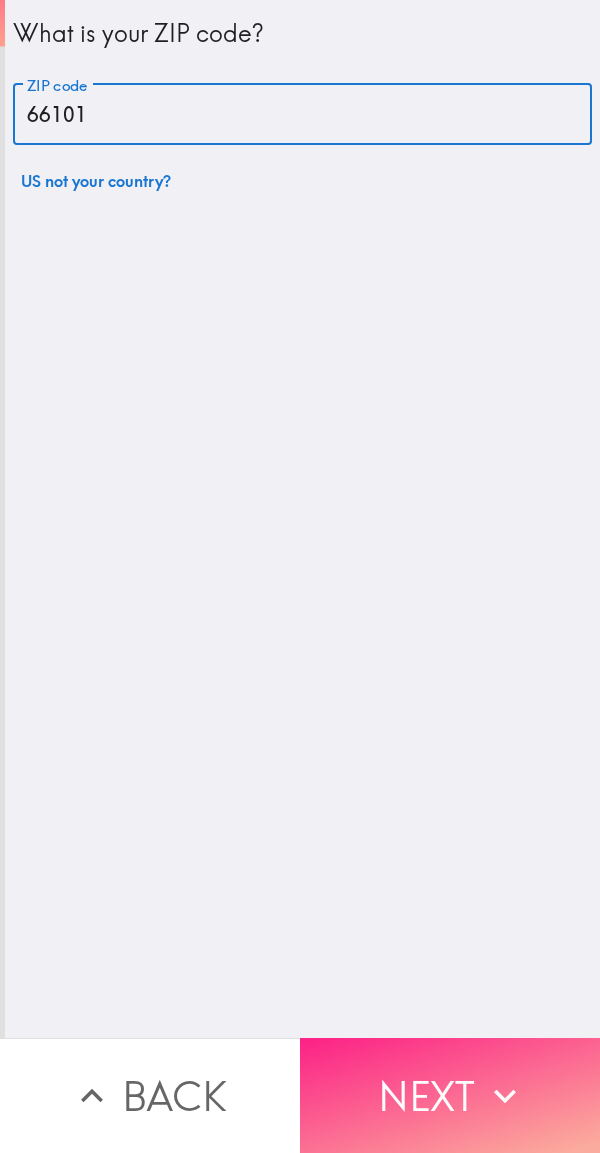 type on "66101" 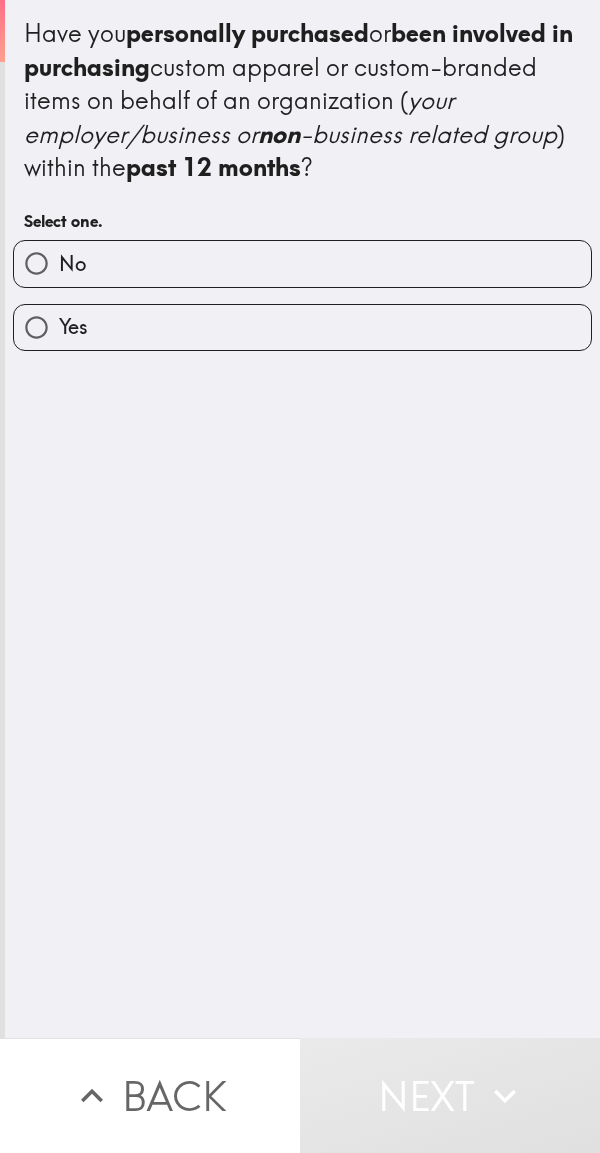 click on "Yes" at bounding box center (302, 327) 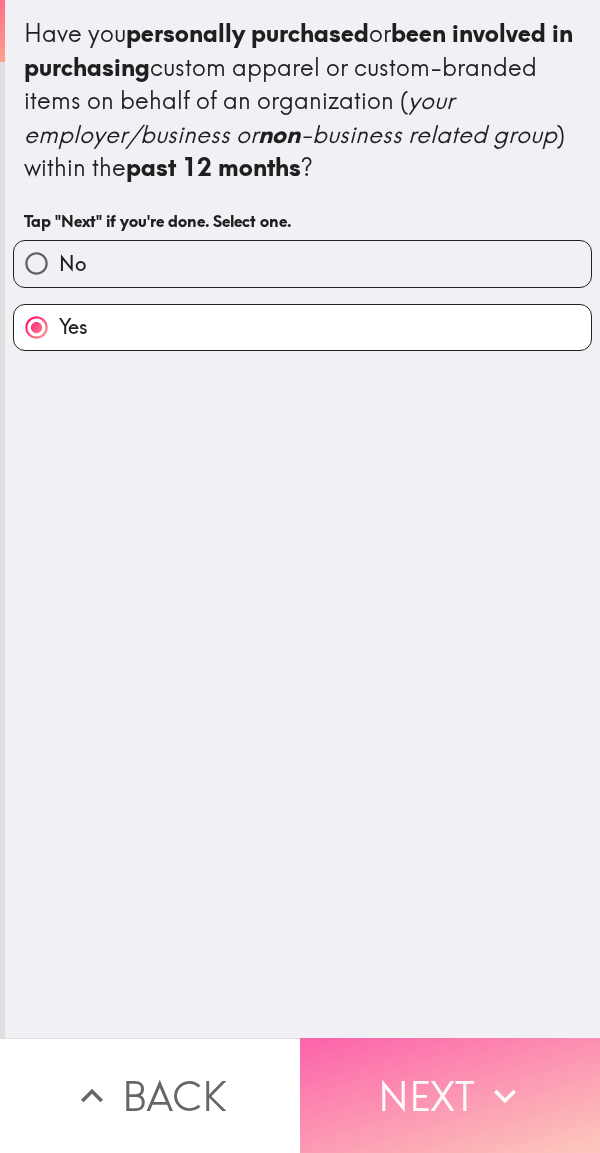 click on "Next" at bounding box center (450, 1095) 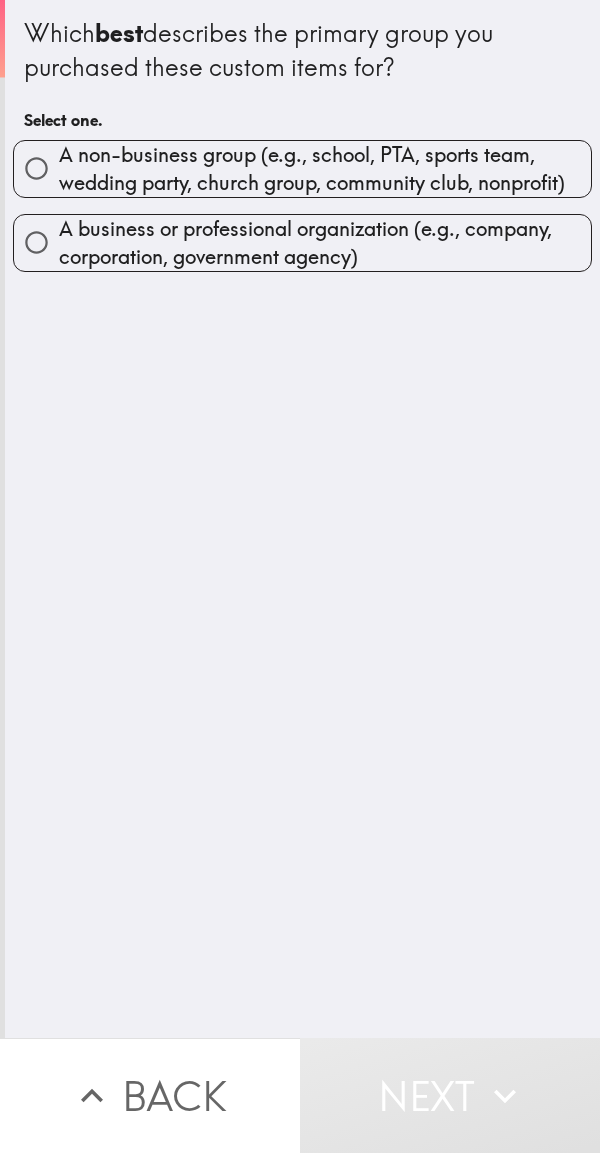 click on "A business or professional organization (e.g., company, corporation, government agency)" at bounding box center [325, 243] 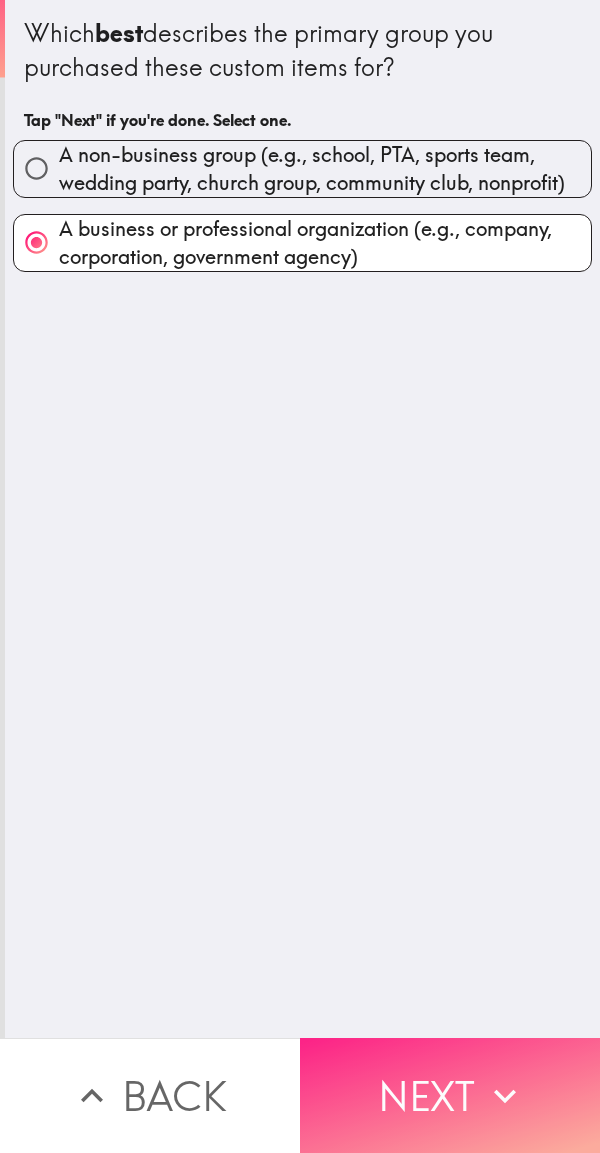 click on "Next" at bounding box center (450, 1095) 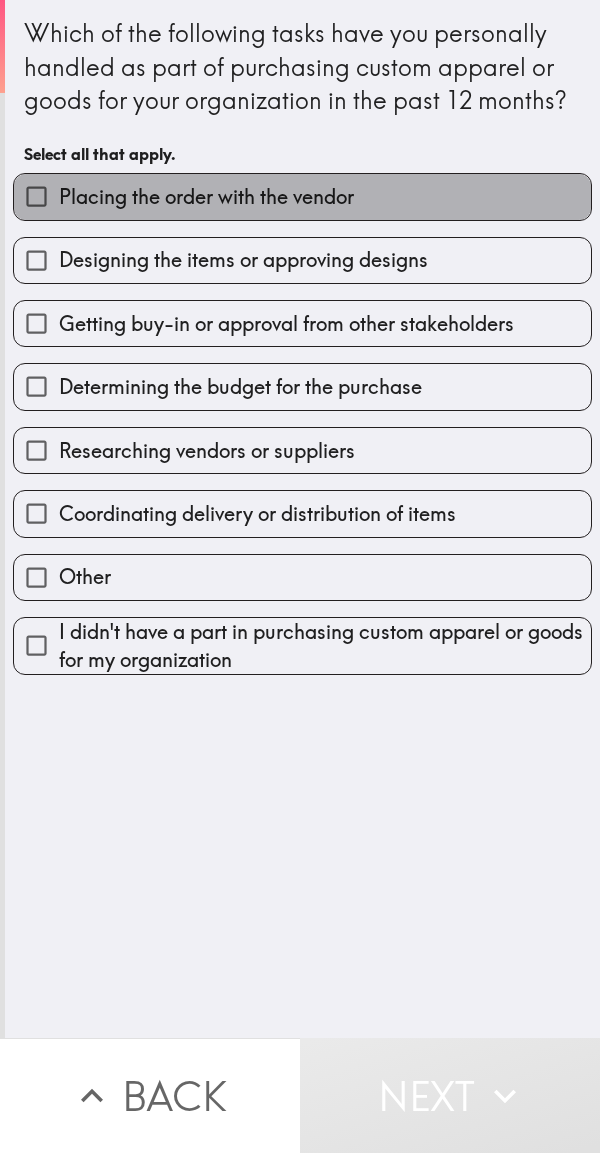 click on "Placing the order with the vendor" at bounding box center [302, 196] 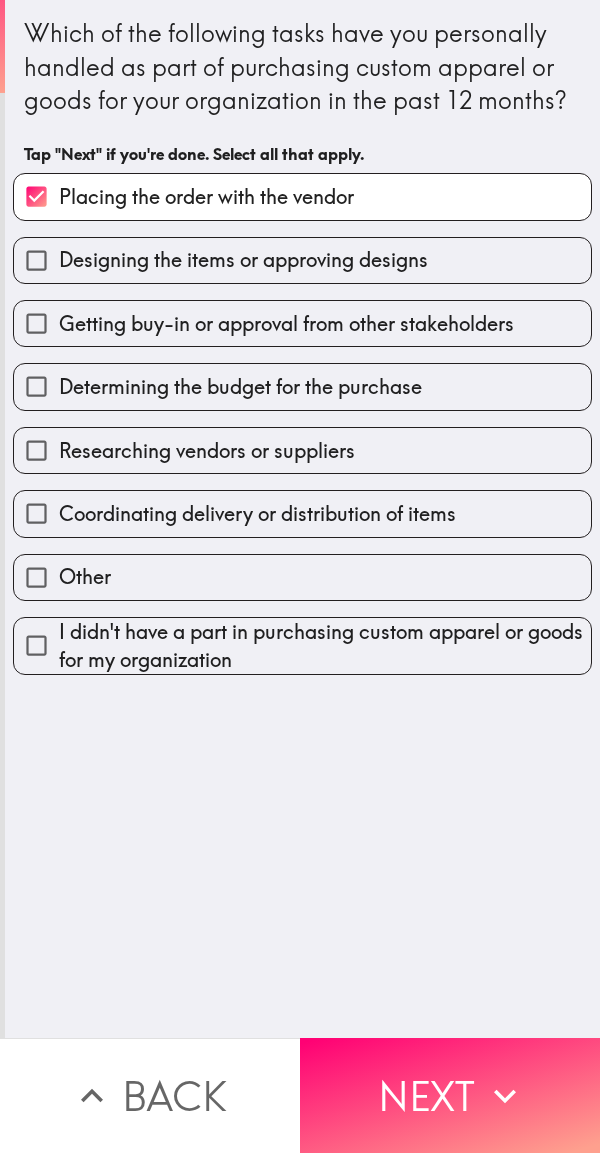 click on "Determining the budget for the purchase" at bounding box center [302, 386] 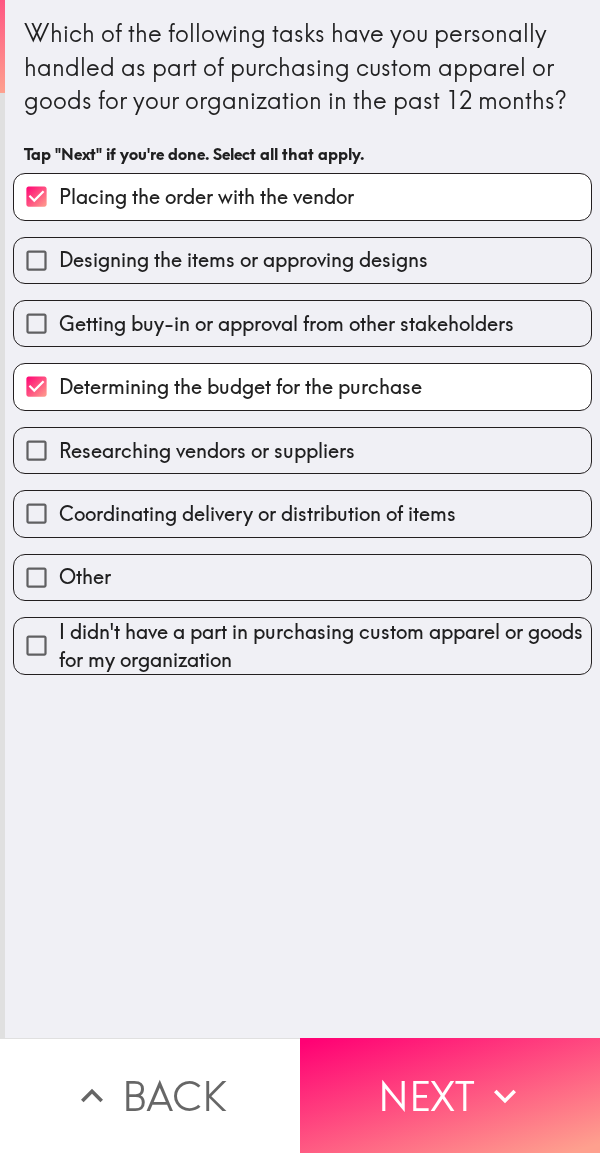 click on "Coordinating delivery or distribution of items" at bounding box center [257, 514] 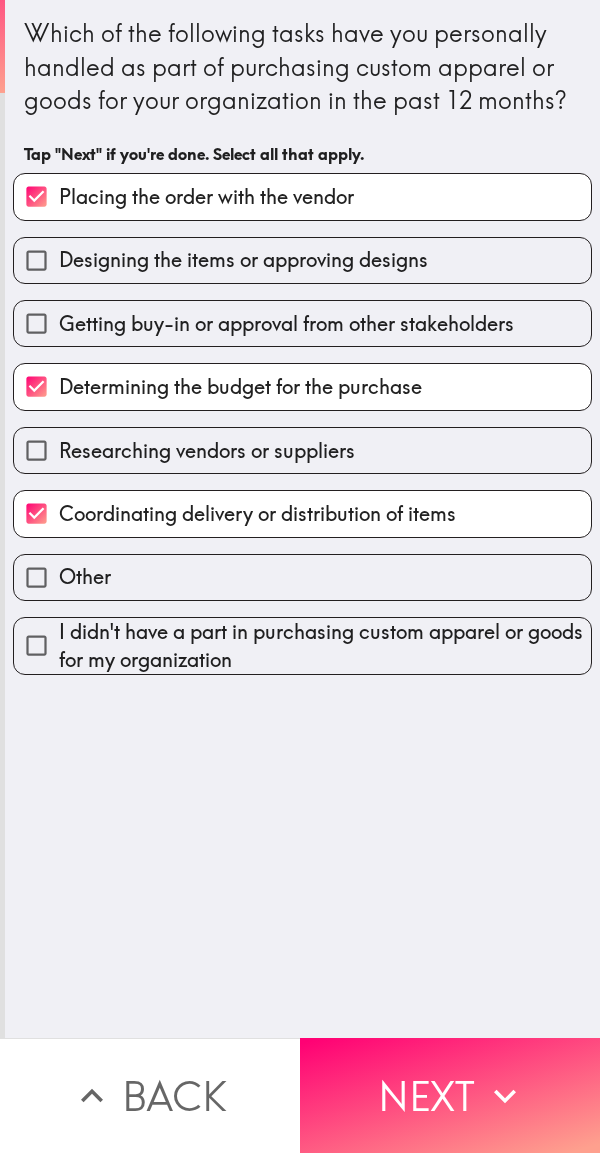 click on "Getting buy-in or approval from other stakeholders" at bounding box center (286, 324) 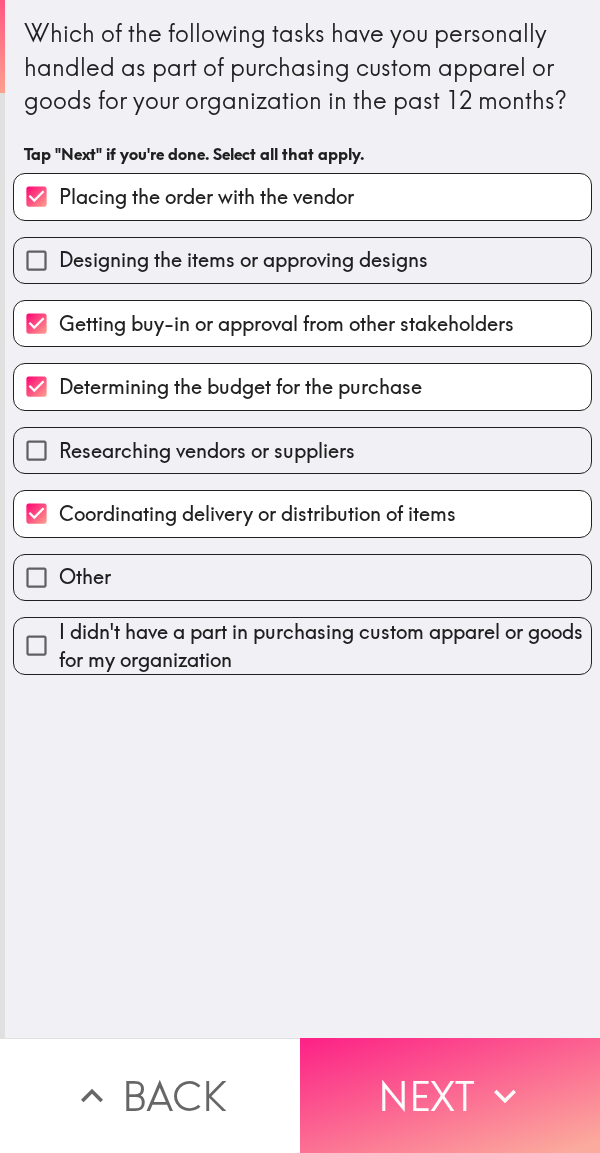 click on "Next" at bounding box center (450, 1095) 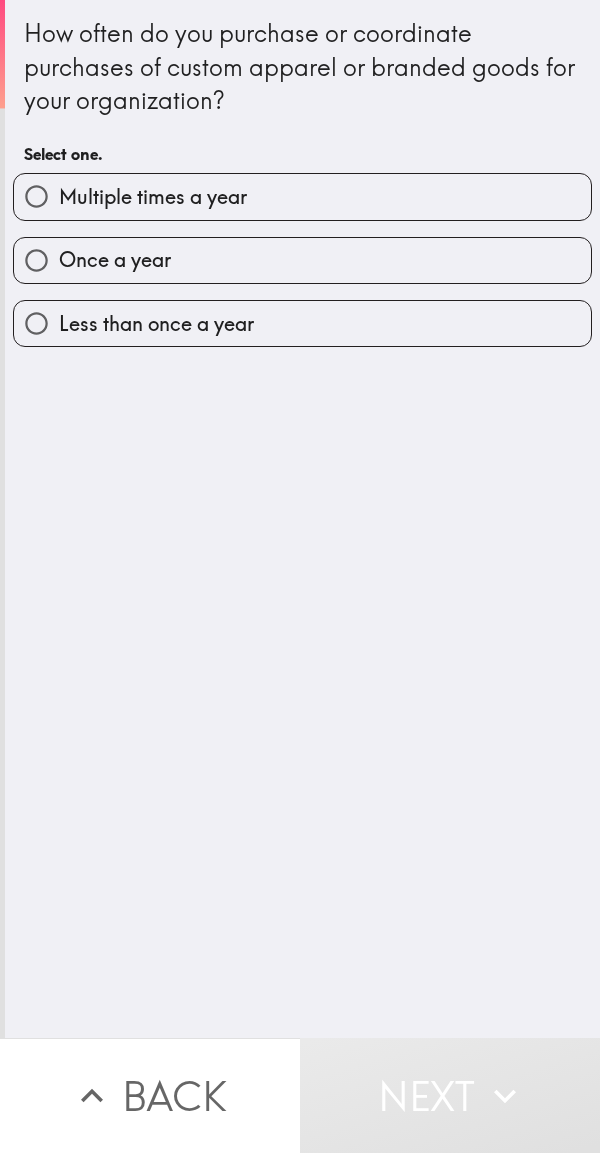 click on "Once a year" at bounding box center [302, 260] 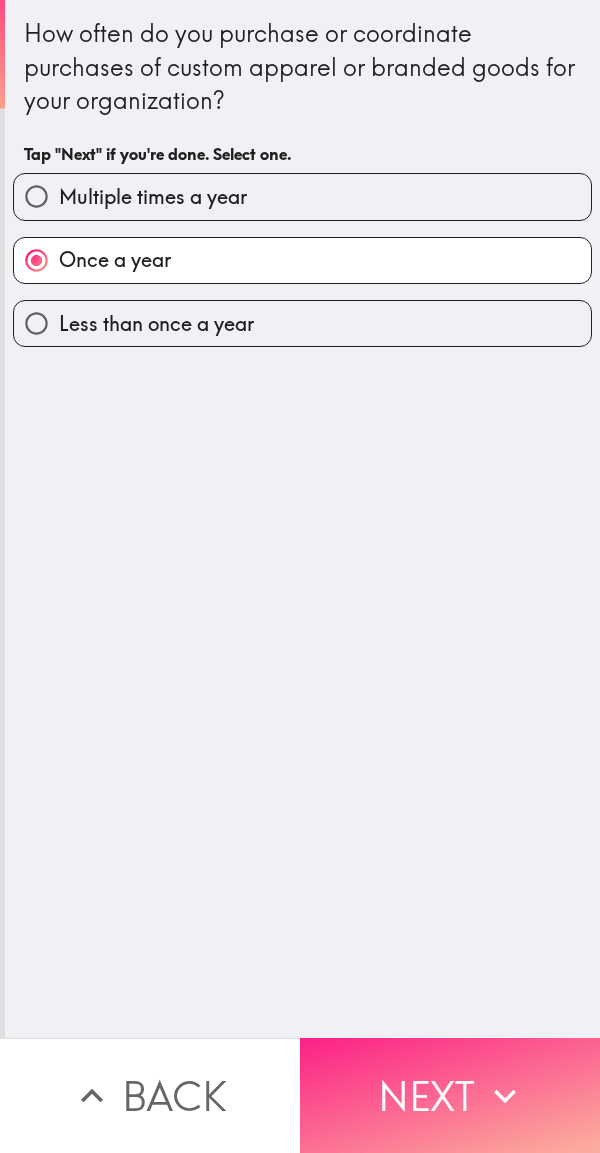 click on "Next" at bounding box center (450, 1095) 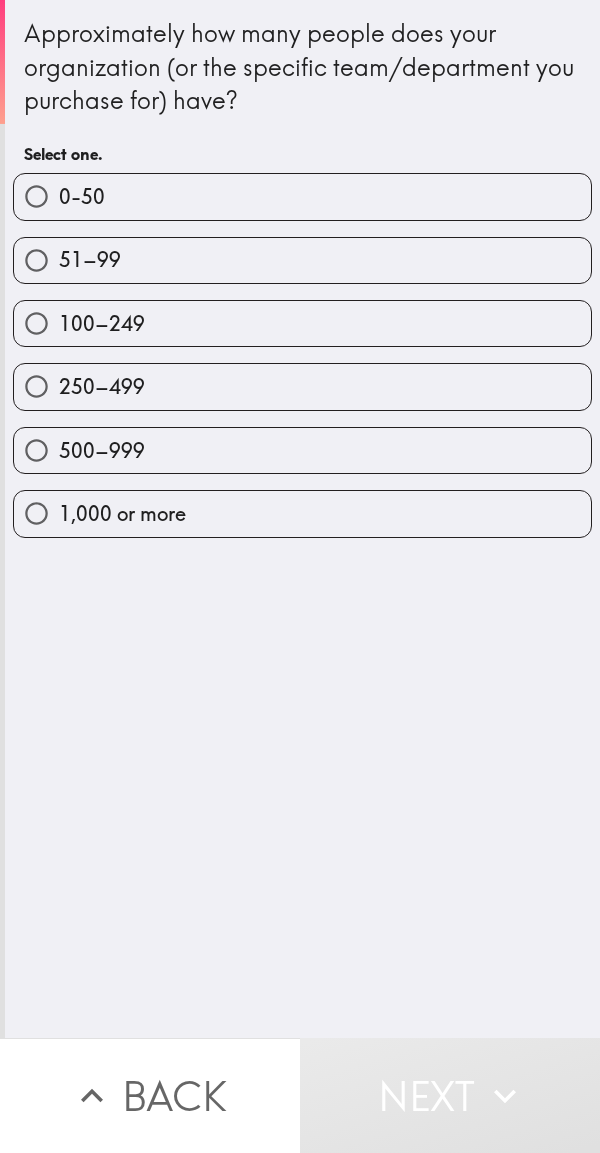 click on "1,000 or more" at bounding box center (302, 513) 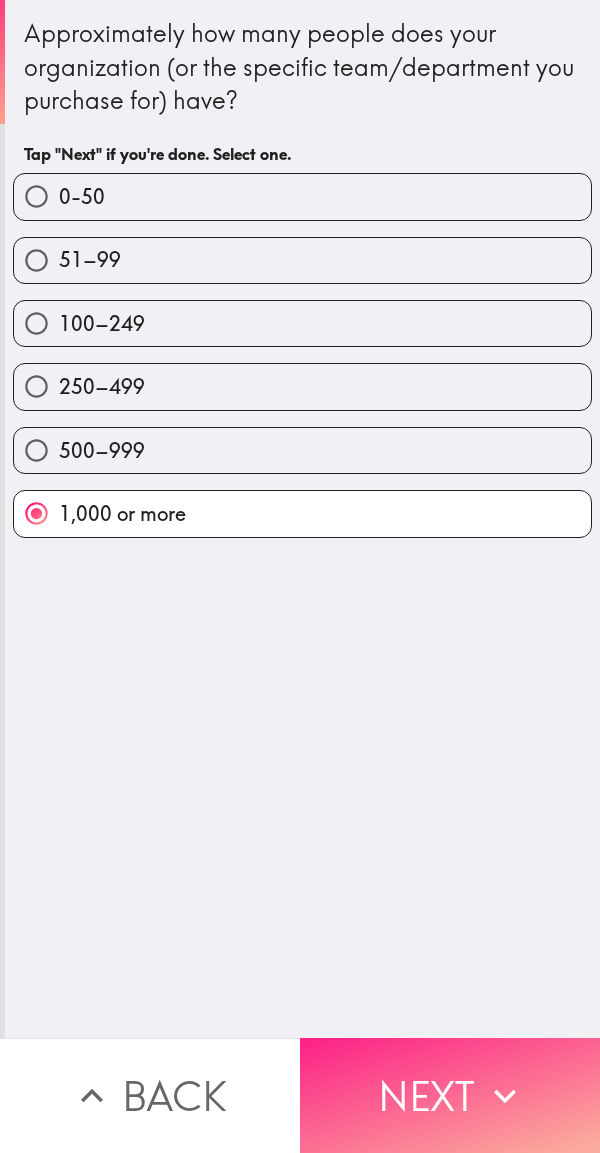 click on "Next" at bounding box center [450, 1095] 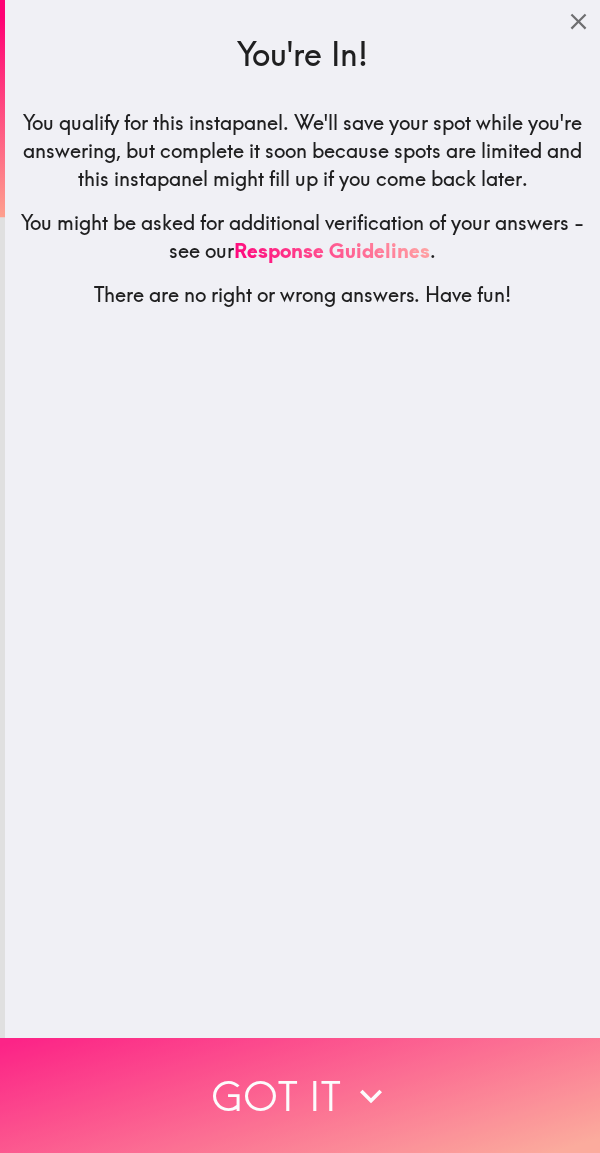 click 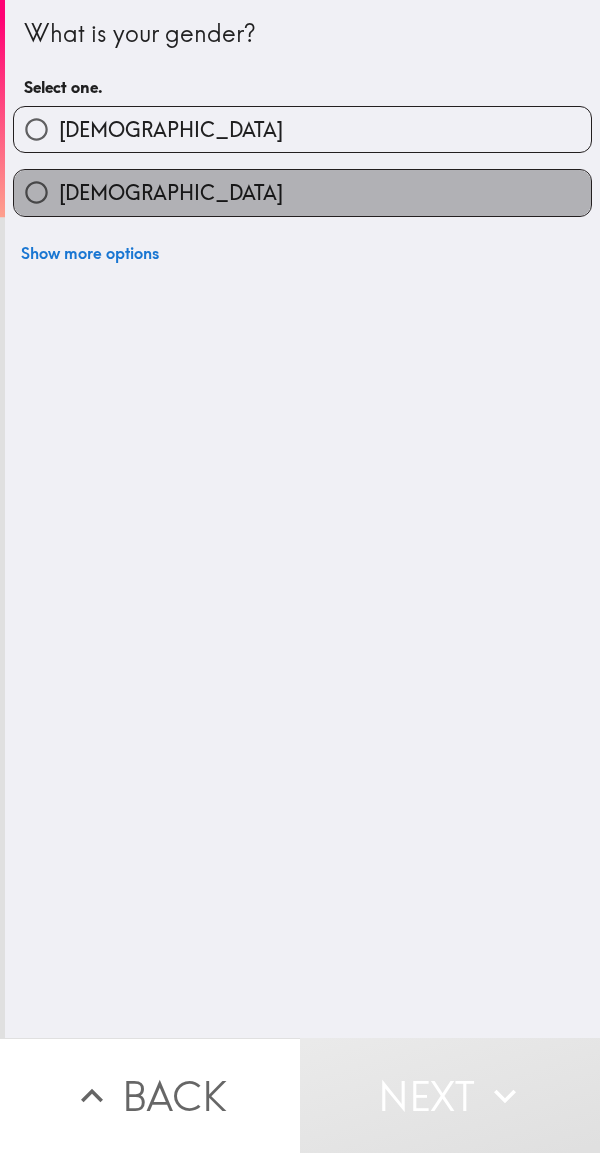 click on "[DEMOGRAPHIC_DATA]" at bounding box center (302, 192) 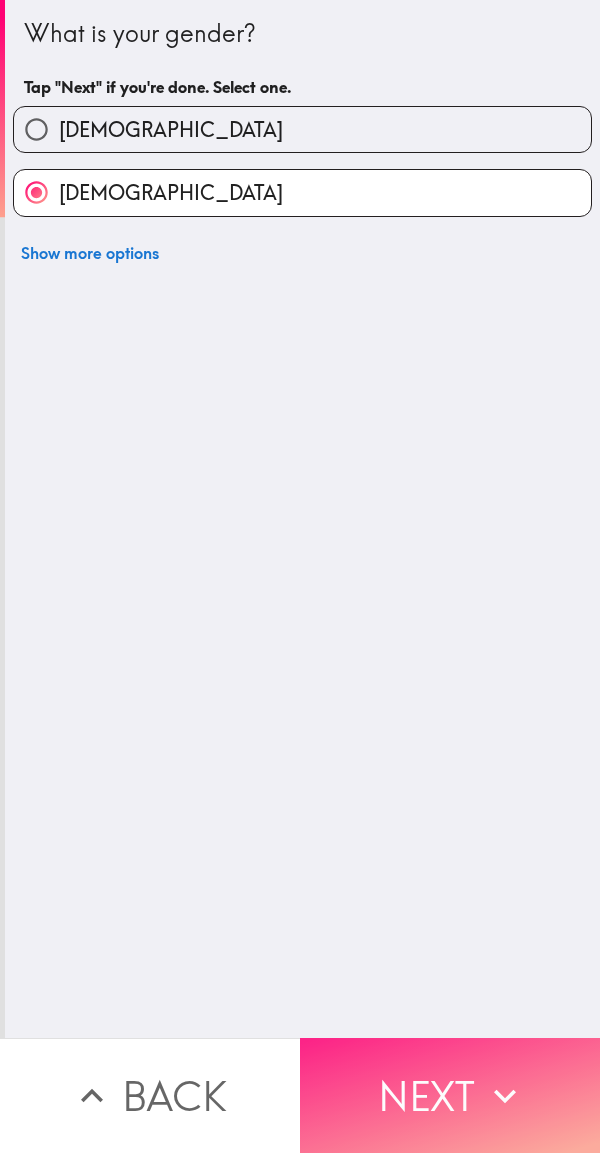 click on "Next" at bounding box center [450, 1095] 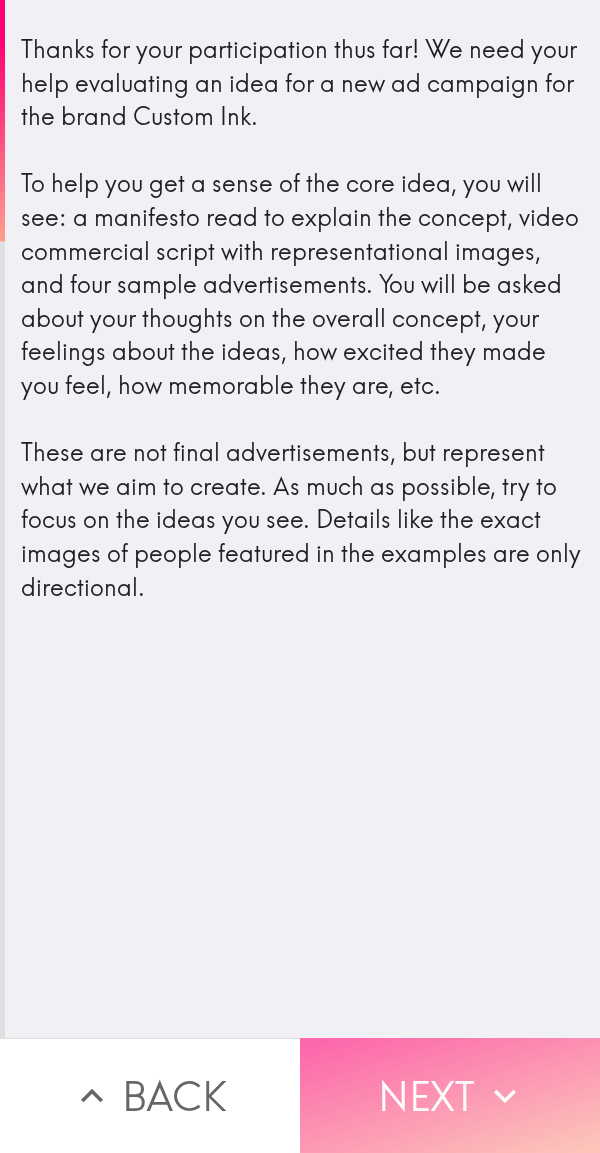 click on "Next" at bounding box center (450, 1095) 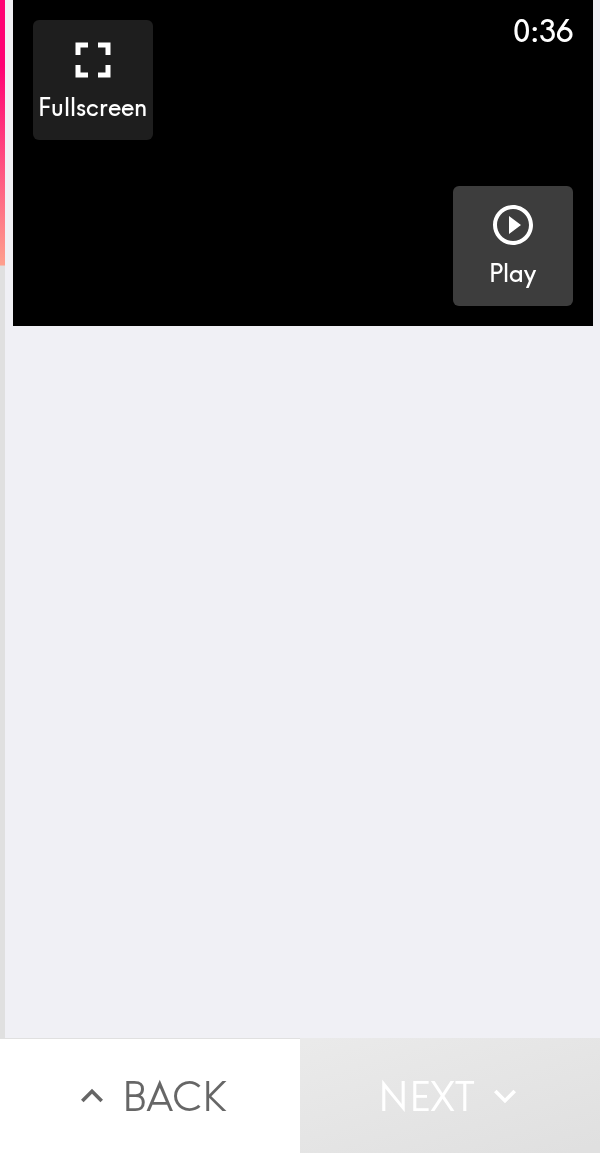click 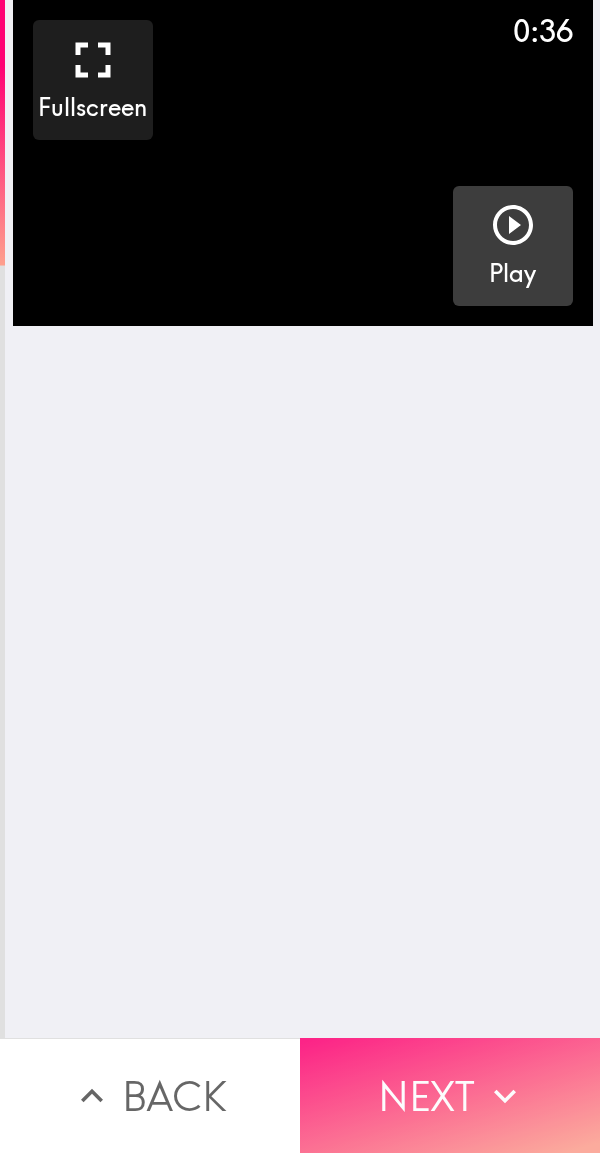 click on "Next" at bounding box center (450, 1095) 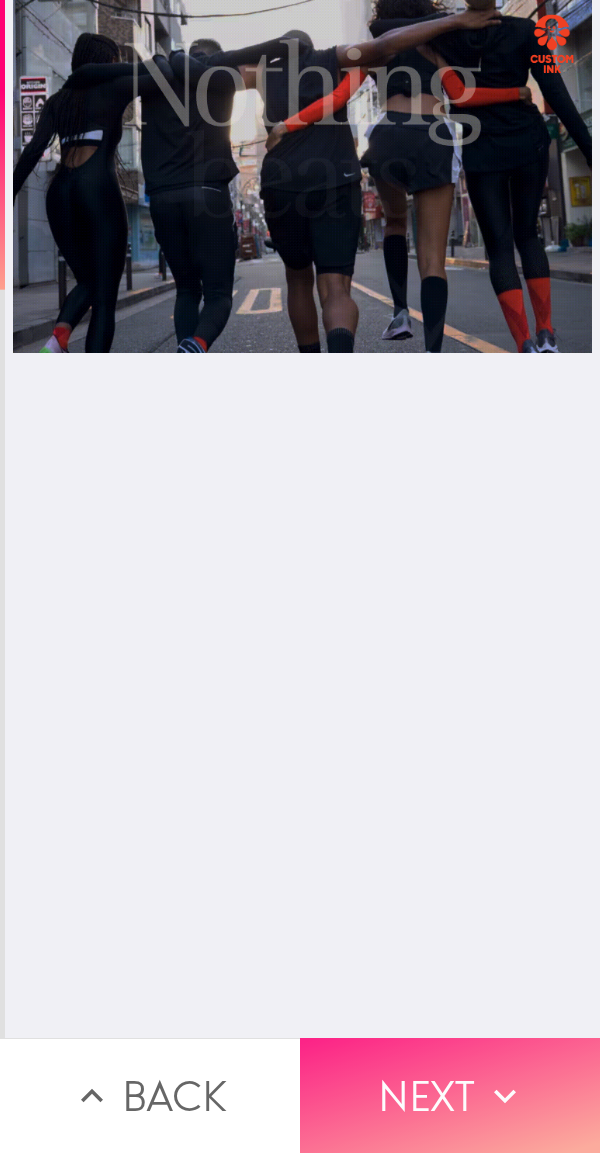 click on "Next" at bounding box center (450, 1095) 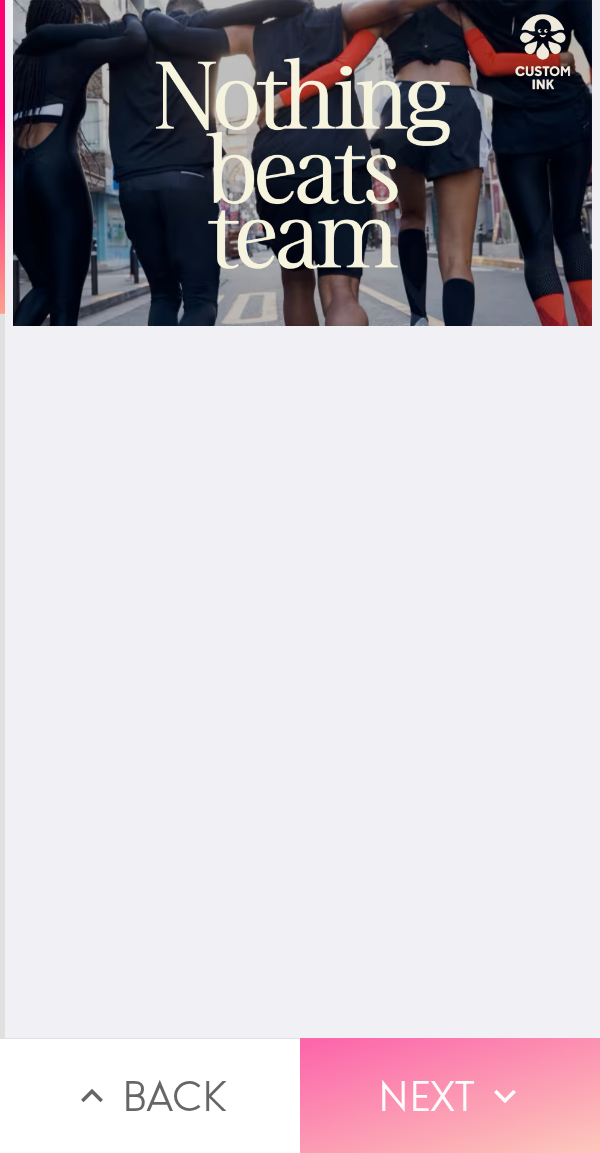 click on "Next" at bounding box center (450, 1095) 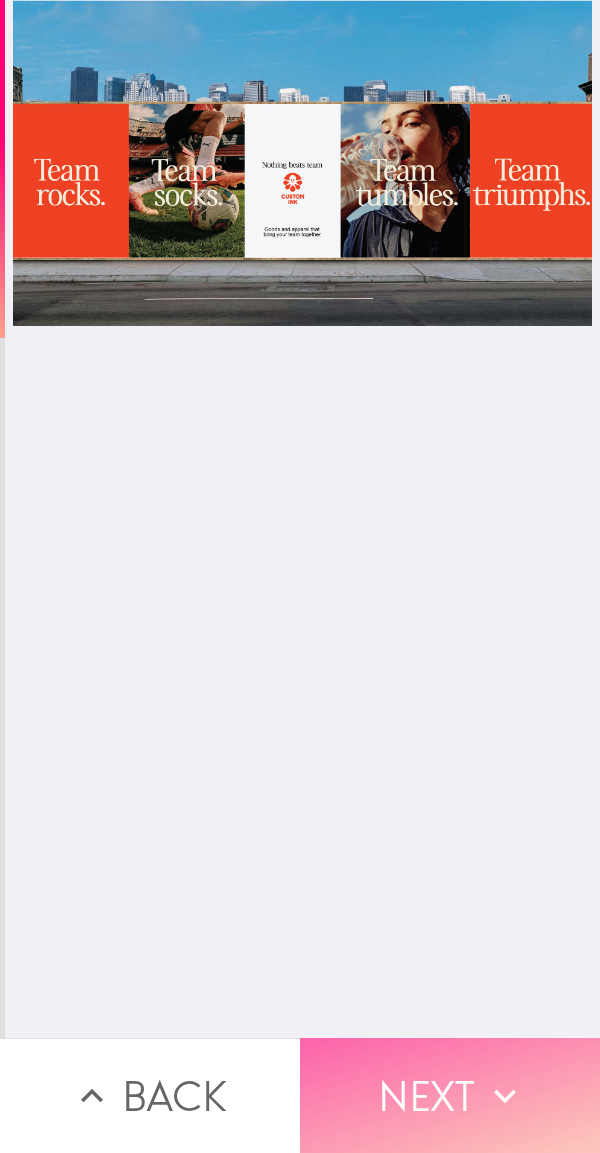 click on "Next" at bounding box center [450, 1095] 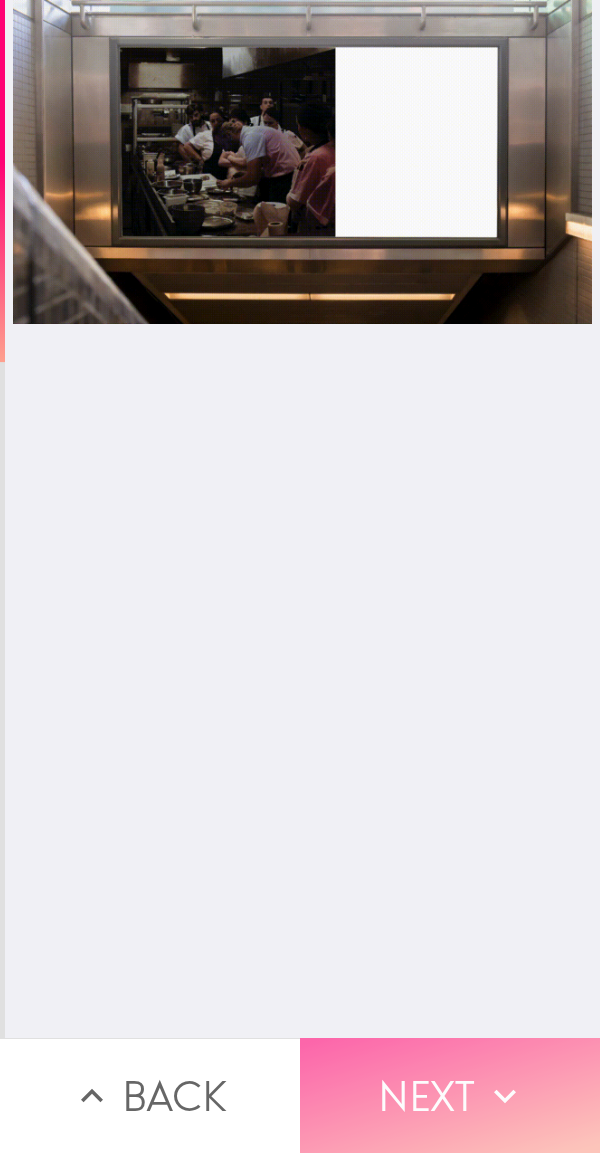 click on "Next" at bounding box center [450, 1095] 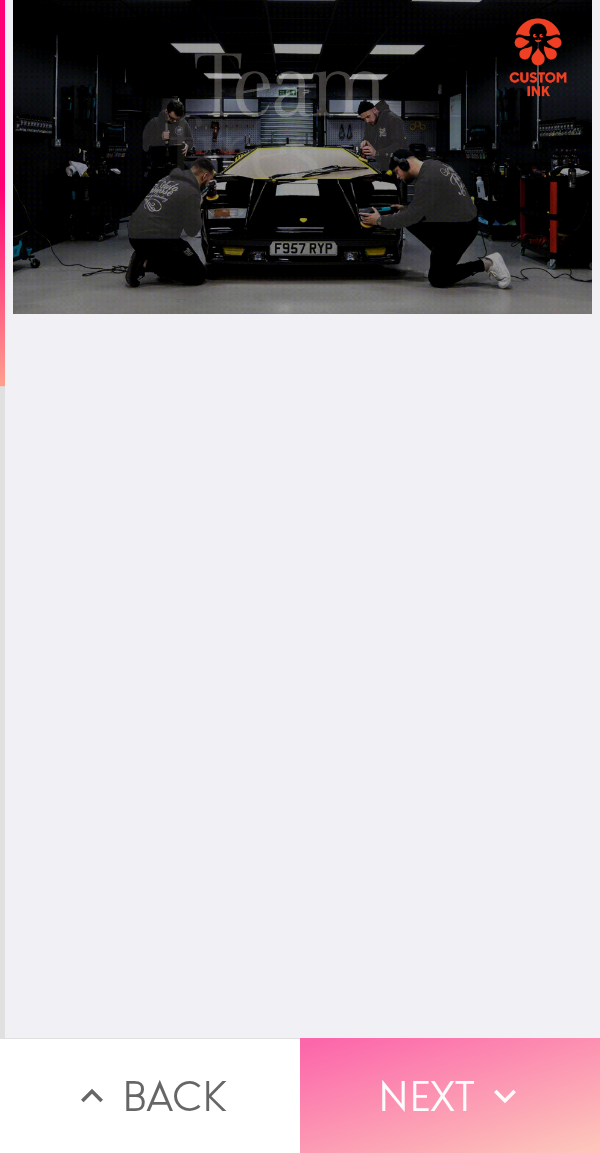 click on "Next" at bounding box center [450, 1095] 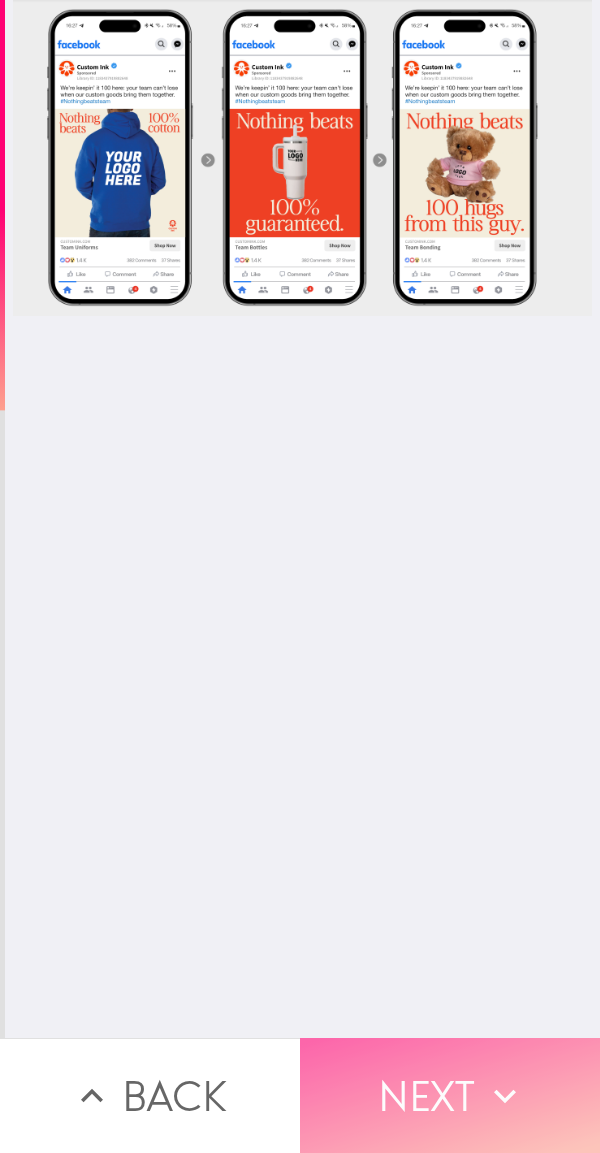 click on "Next" at bounding box center [450, 1095] 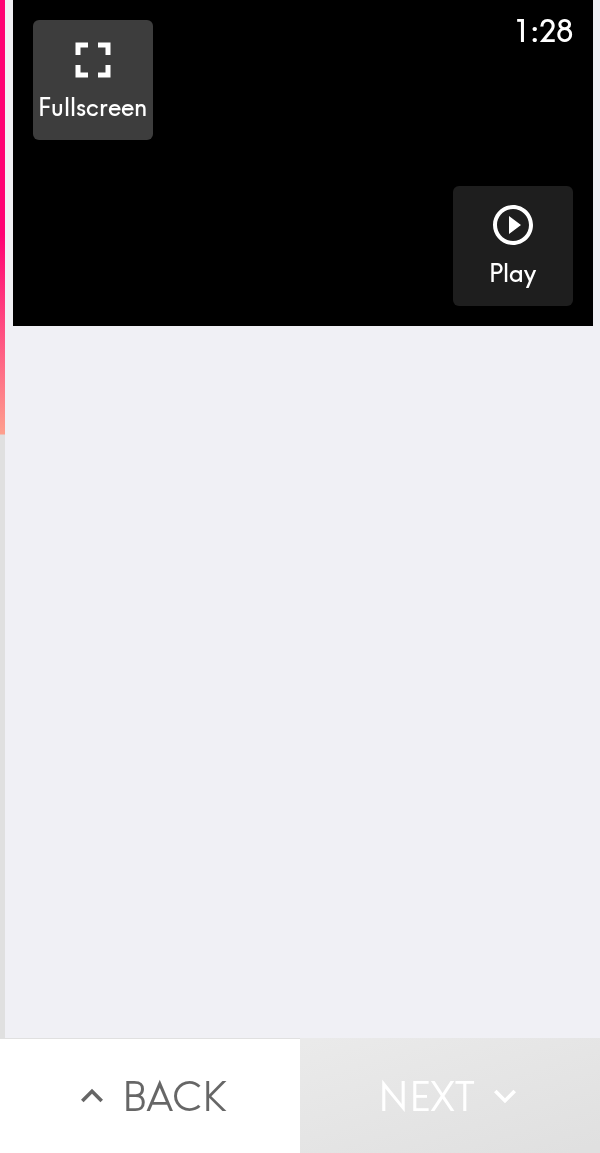 click 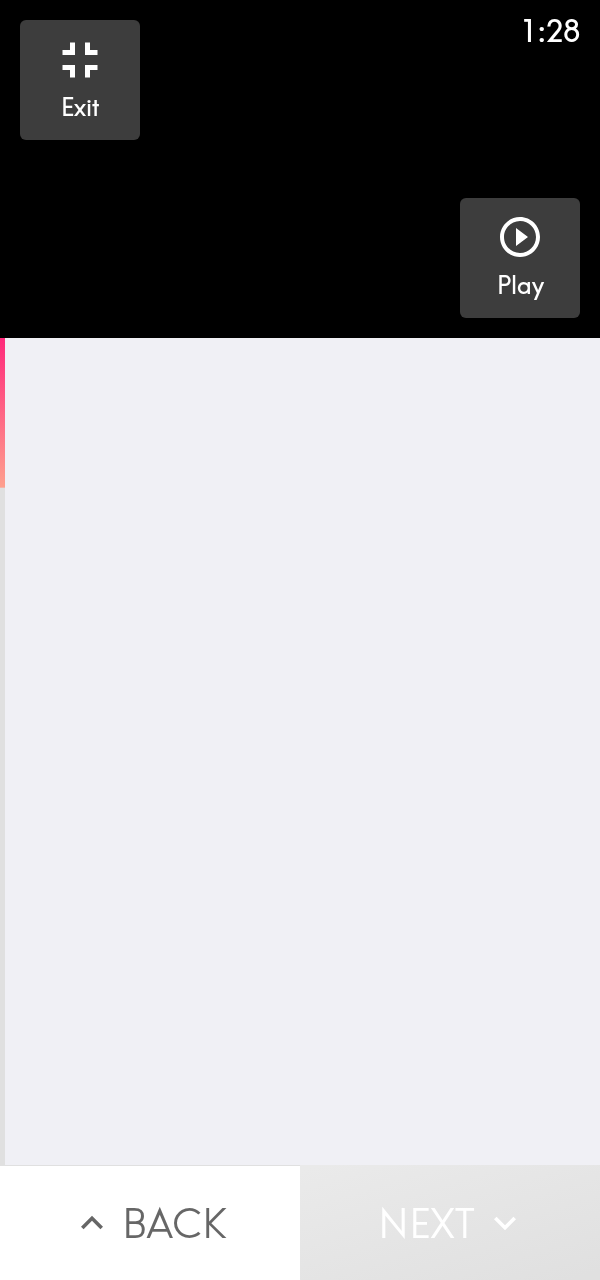 click 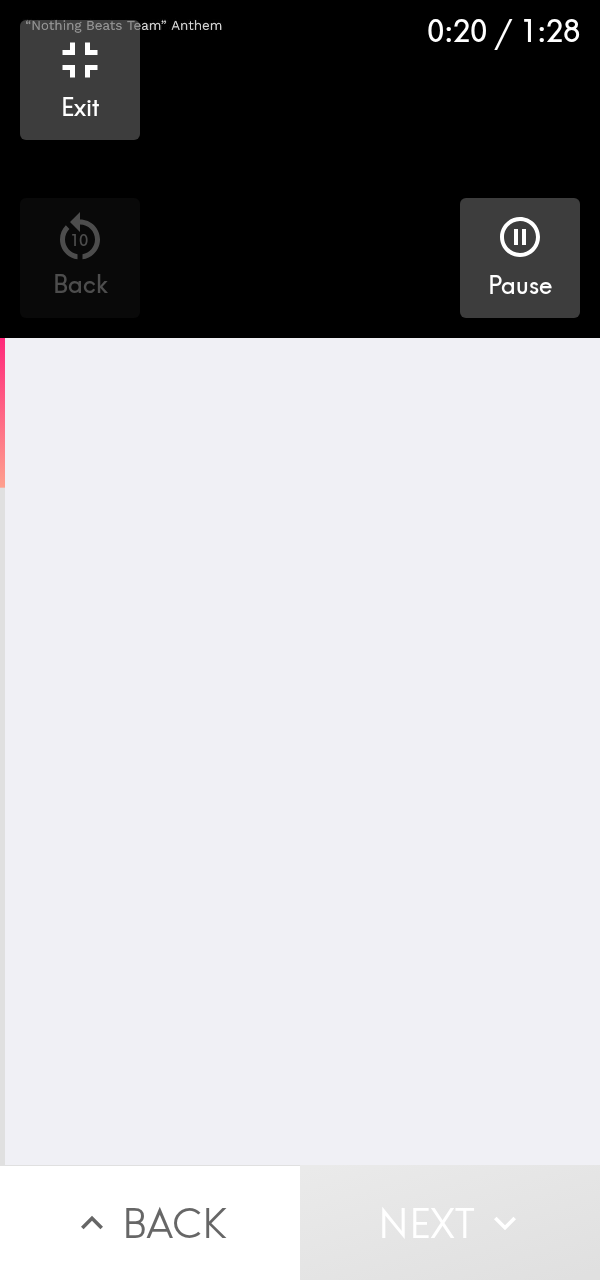 click on "0:20 / 1:28 Exit 10 Back Pause" at bounding box center [300, 640] 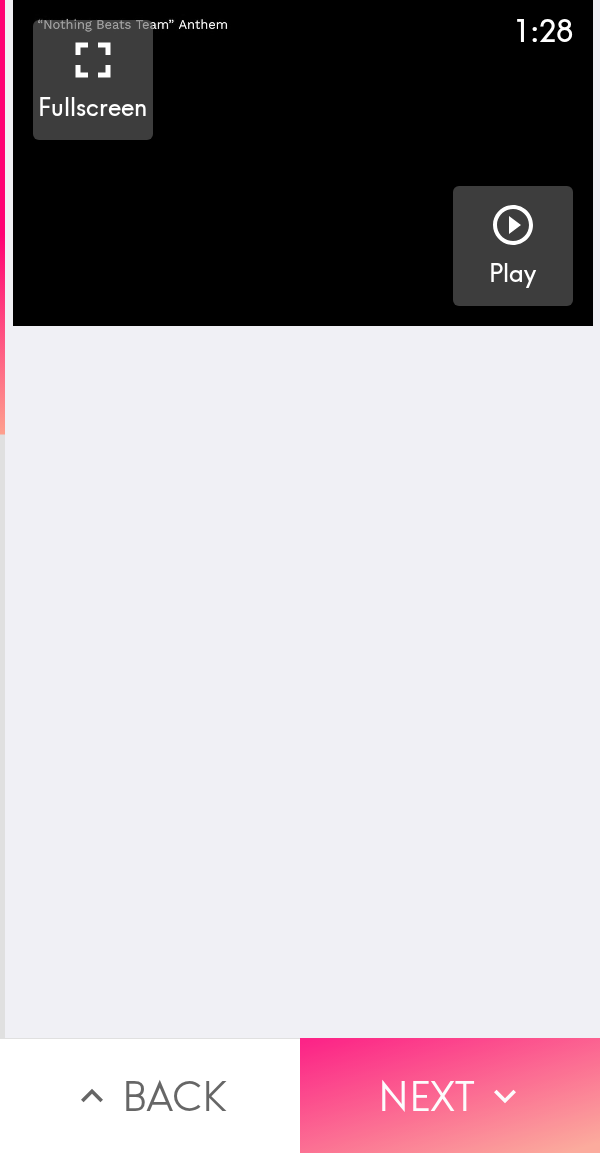 click on "Next" at bounding box center [450, 1095] 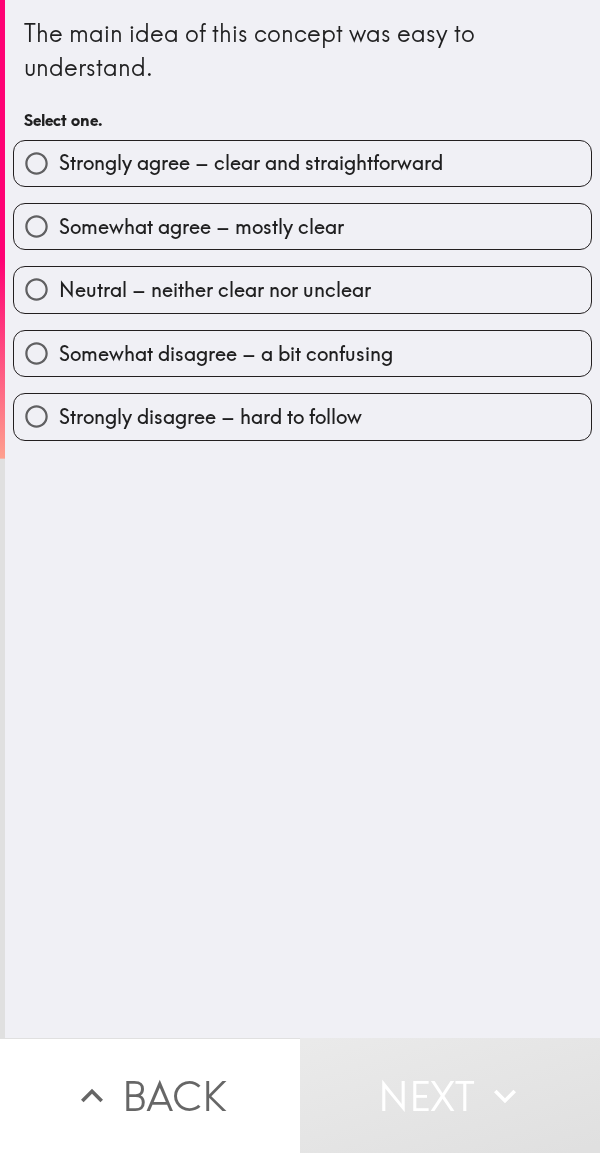 click on "Somewhat agree – mostly clear" at bounding box center [302, 226] 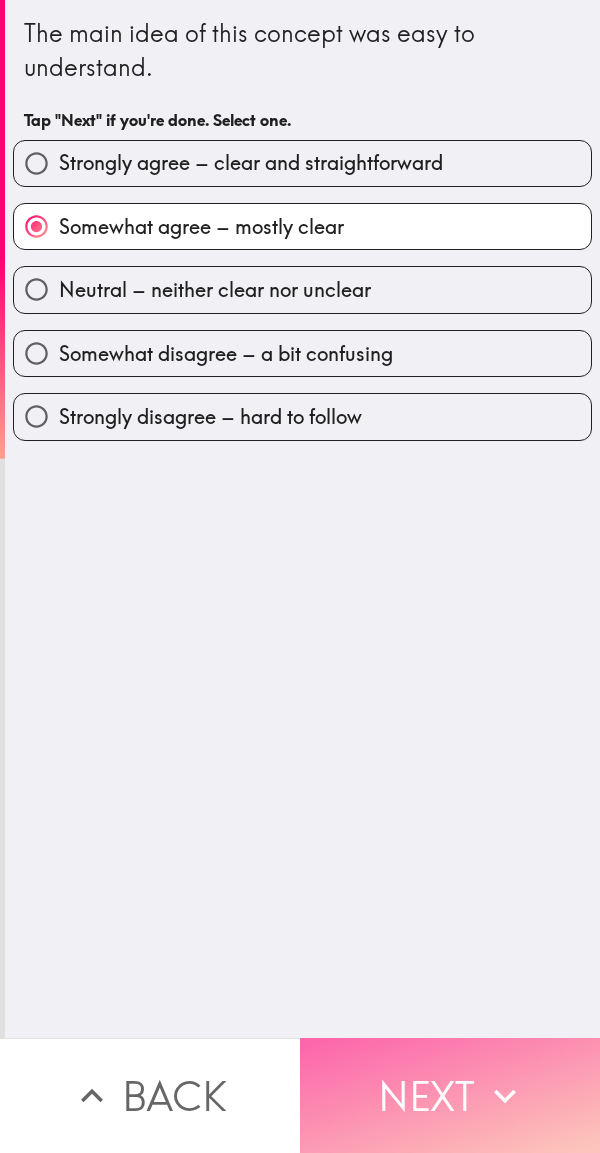 click on "Next" at bounding box center [450, 1095] 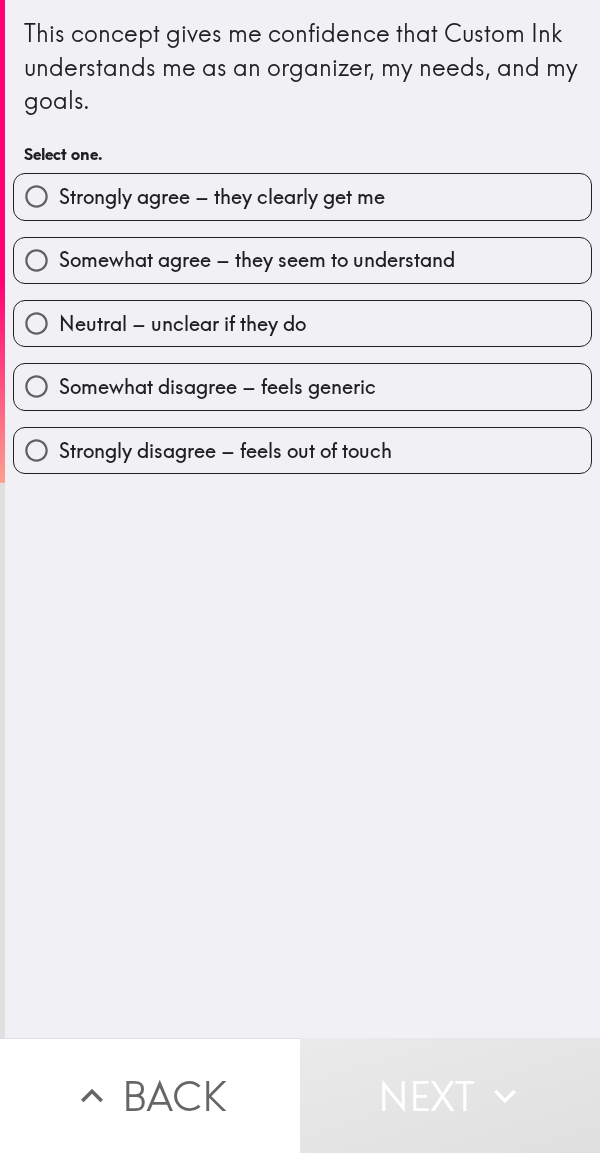 click on "Somewhat agree – they seem to understand" at bounding box center [302, 260] 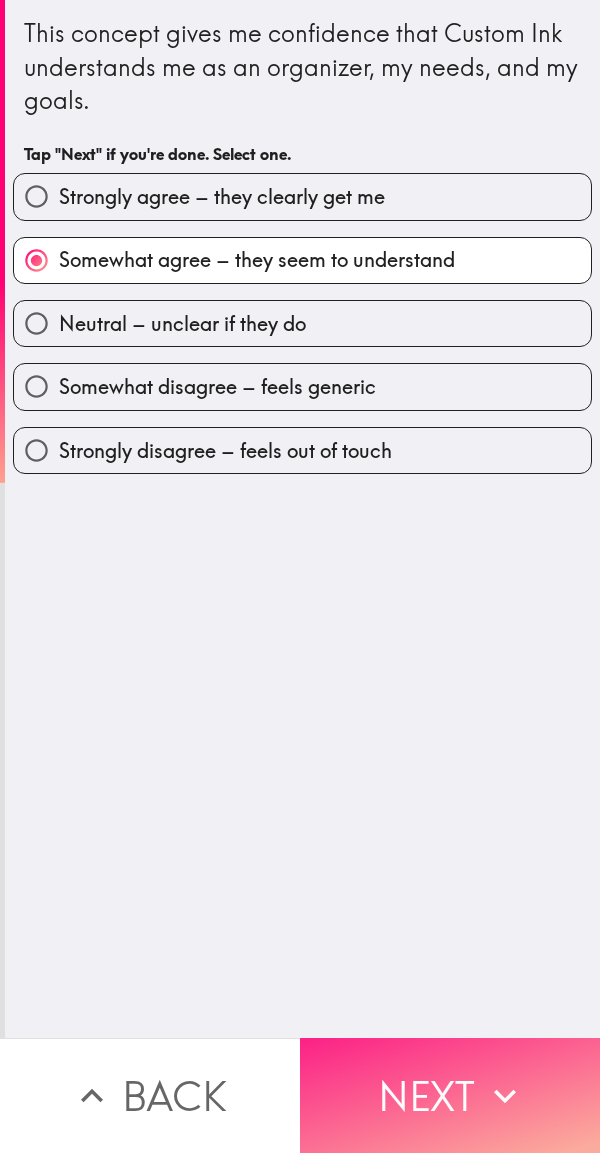 click on "Next" at bounding box center (450, 1095) 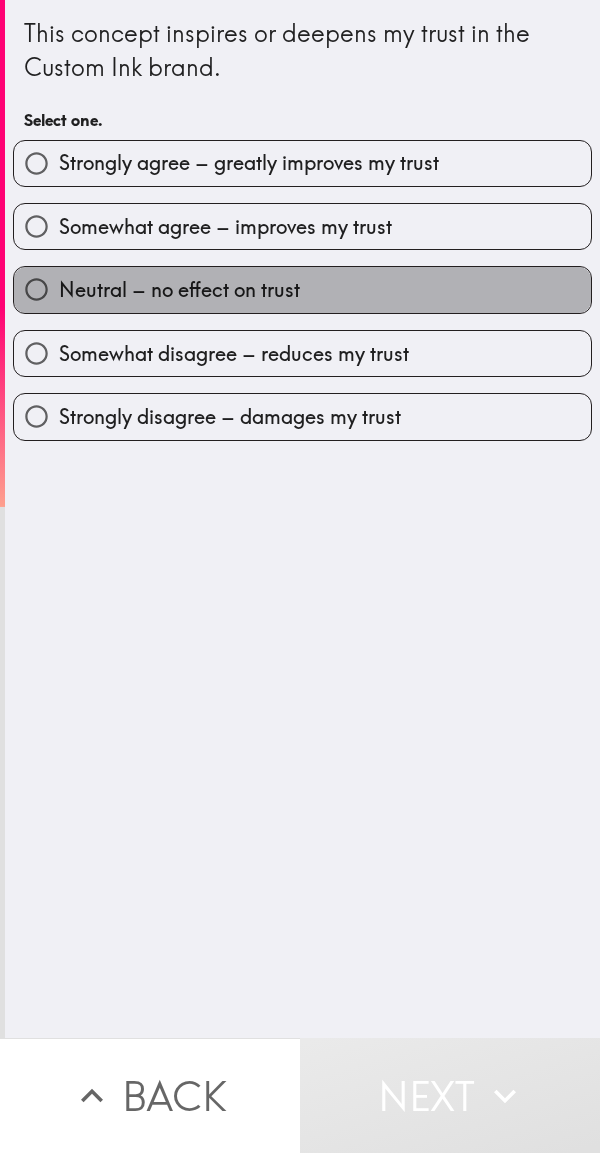 click on "Neutral – no effect on trust" at bounding box center [302, 289] 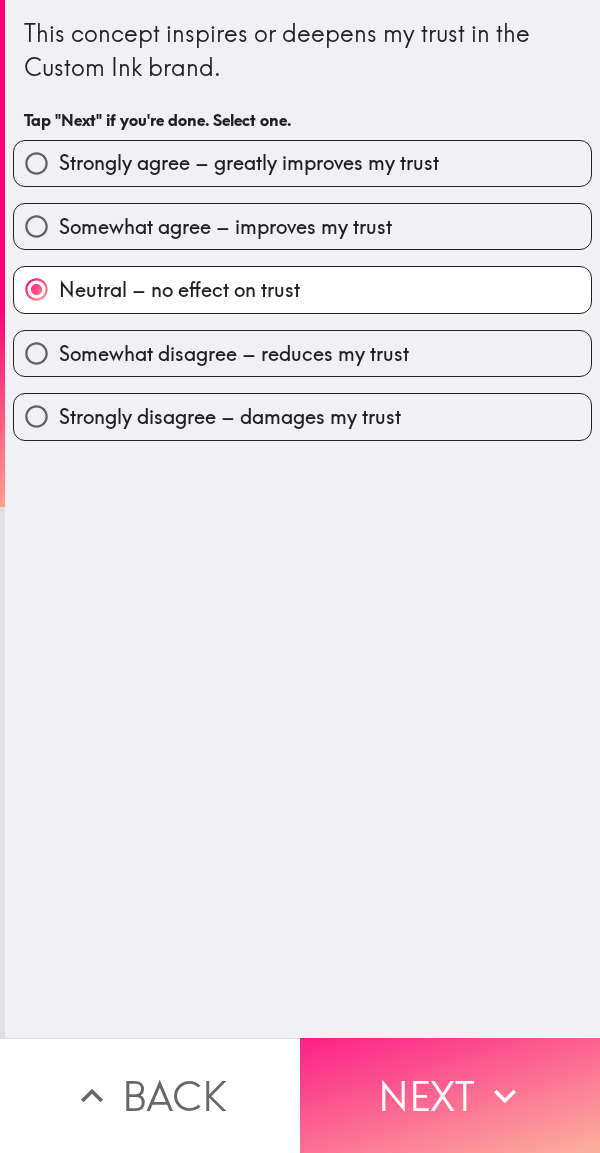 click on "Next" at bounding box center (450, 1095) 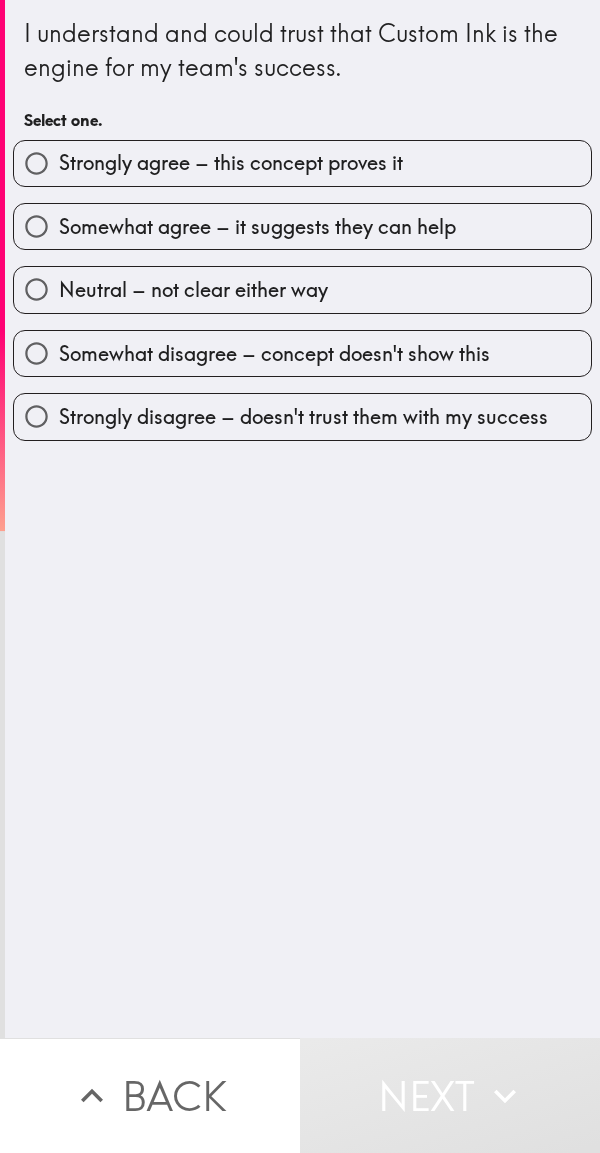 click on "Strongly agree – this concept proves it" at bounding box center (302, 163) 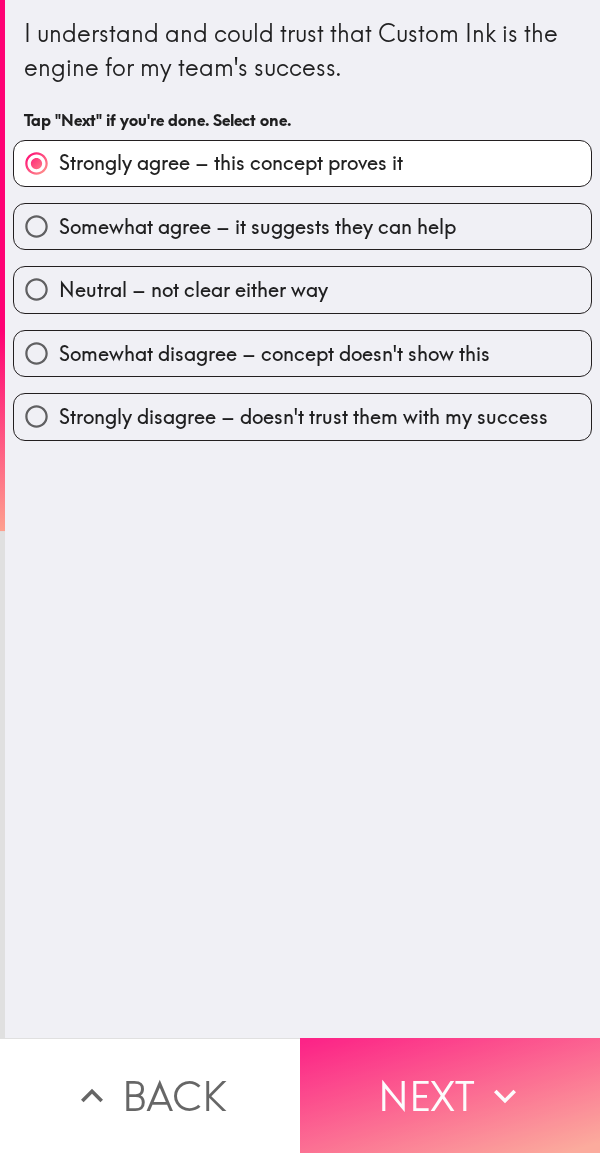 click on "Next" at bounding box center [450, 1095] 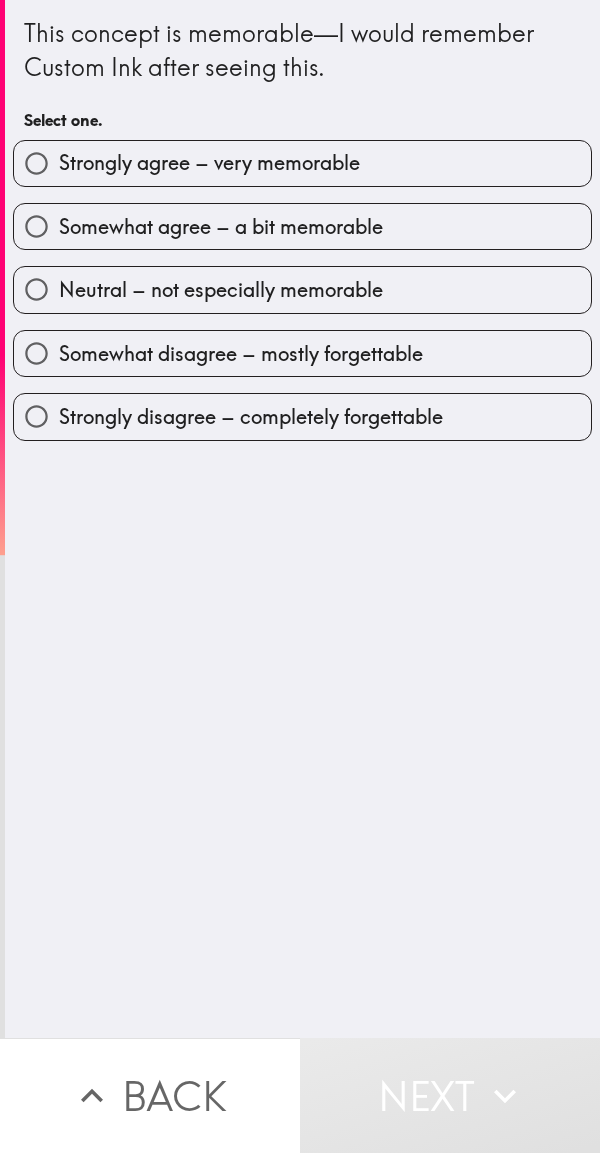 click on "Somewhat agree – a bit memorable" at bounding box center [302, 226] 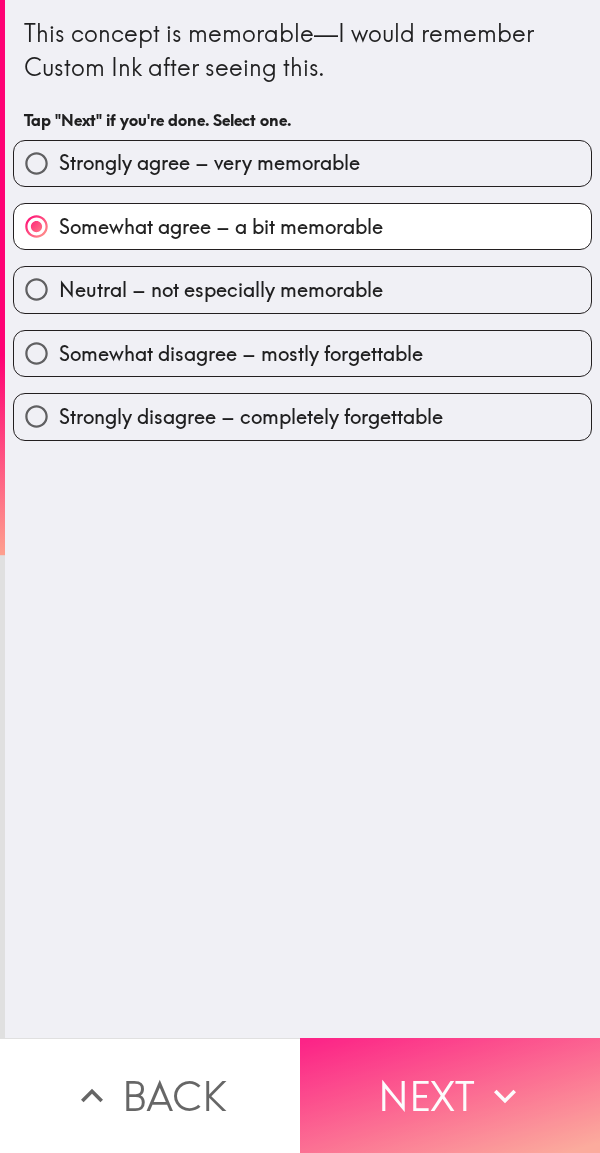 click on "Next" at bounding box center (450, 1095) 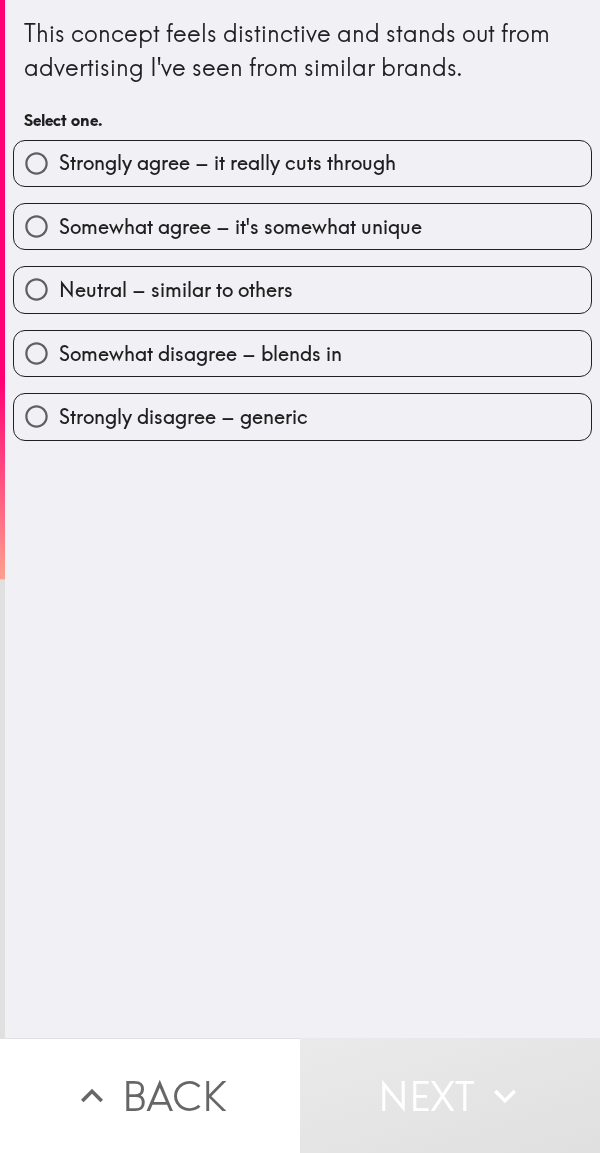 click on "Strongly agree – it really cuts through" at bounding box center (302, 163) 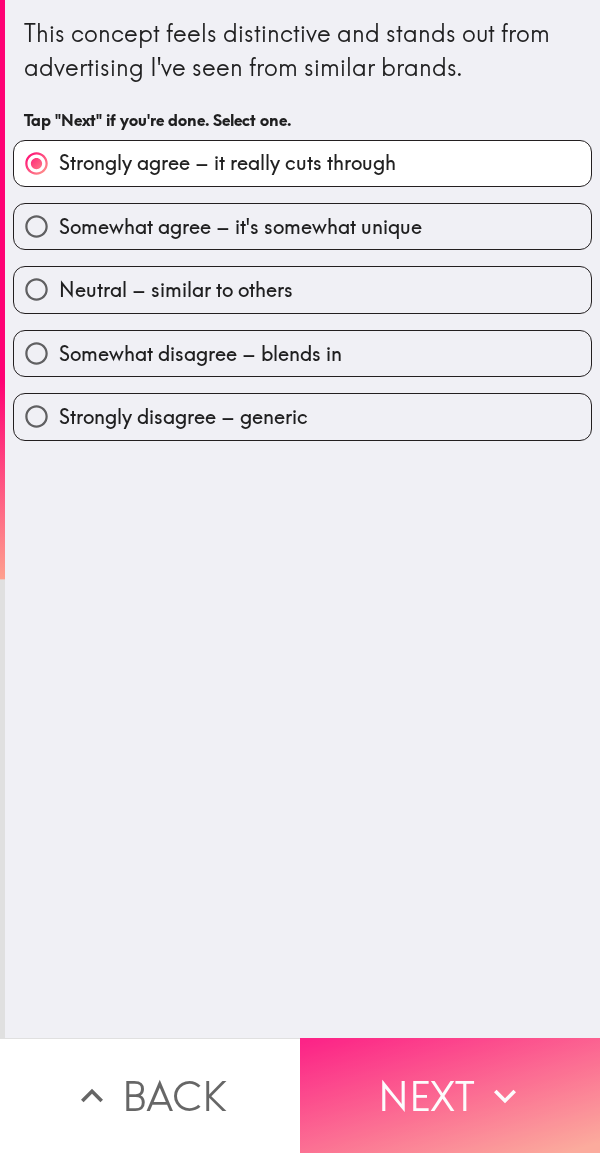 click on "Next" at bounding box center [450, 1095] 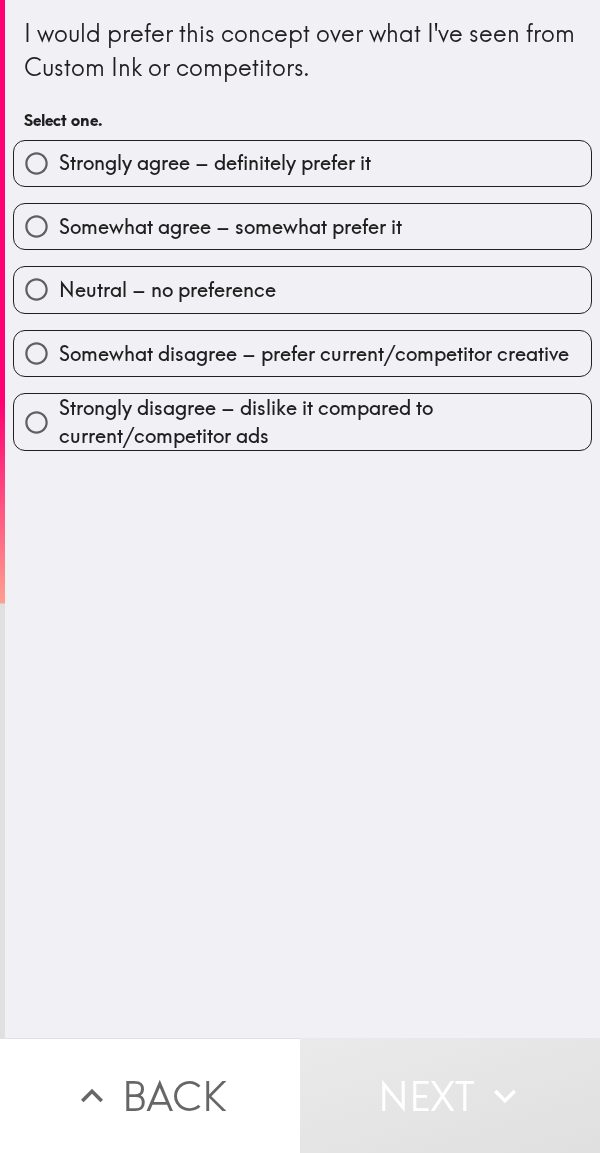 click on "Somewhat agree – somewhat prefer it" at bounding box center (302, 226) 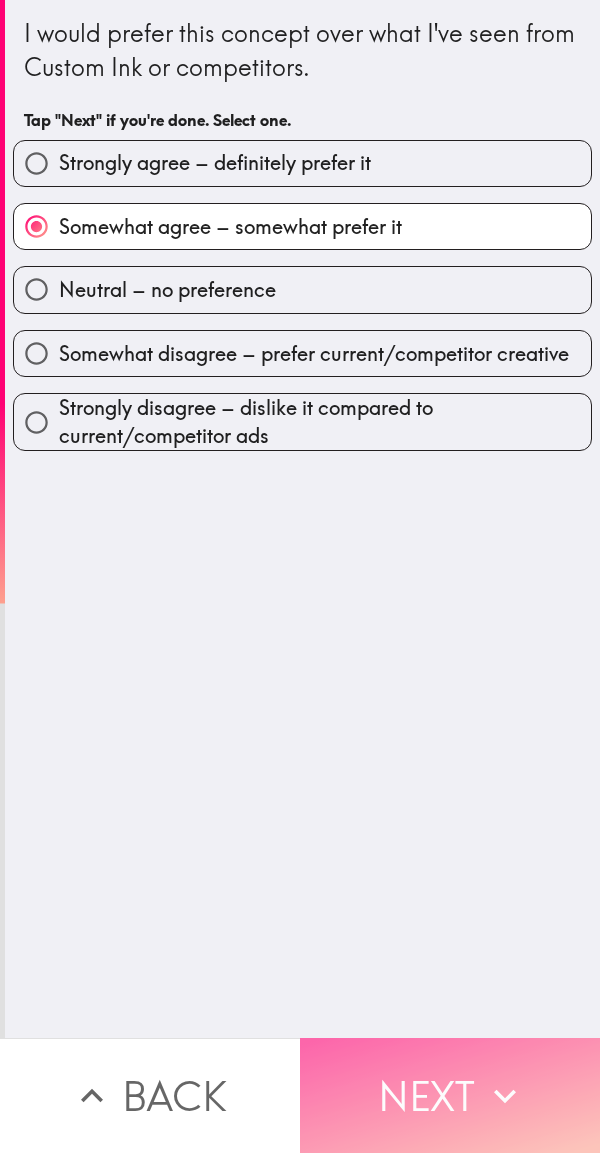 click on "Next" at bounding box center [450, 1095] 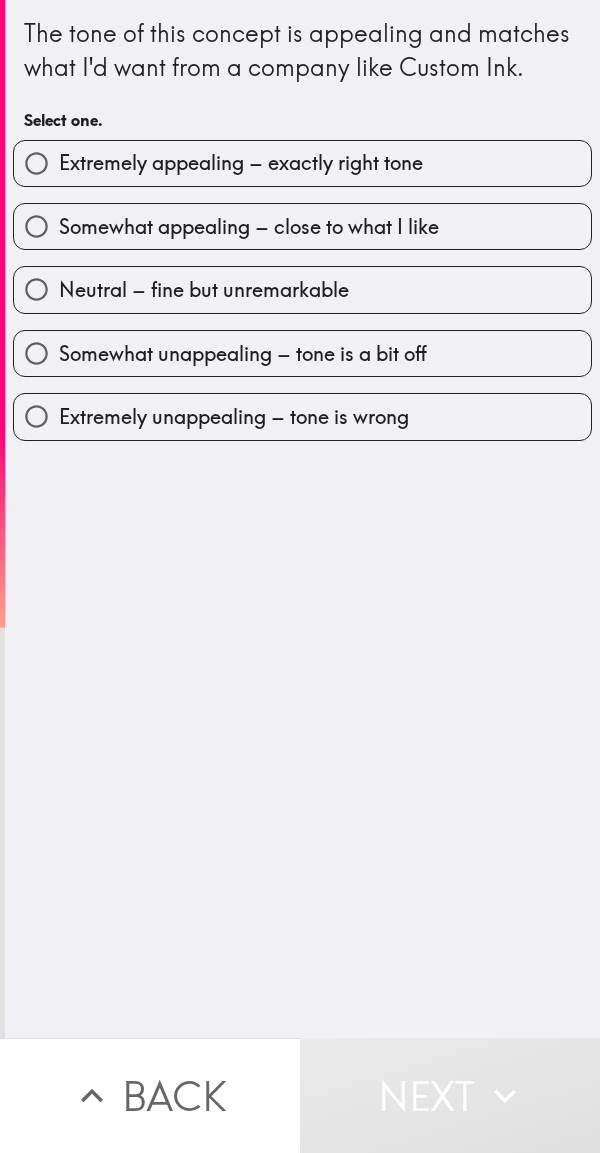 click on "Extremely appealing – exactly right tone" at bounding box center (302, 163) 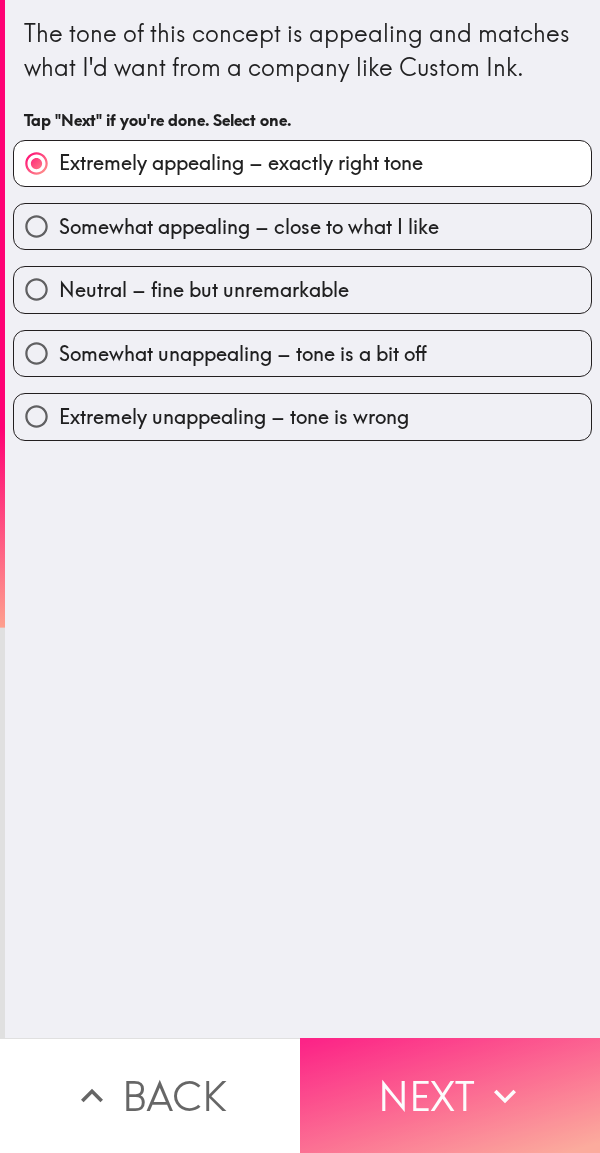 click on "Next" at bounding box center (450, 1095) 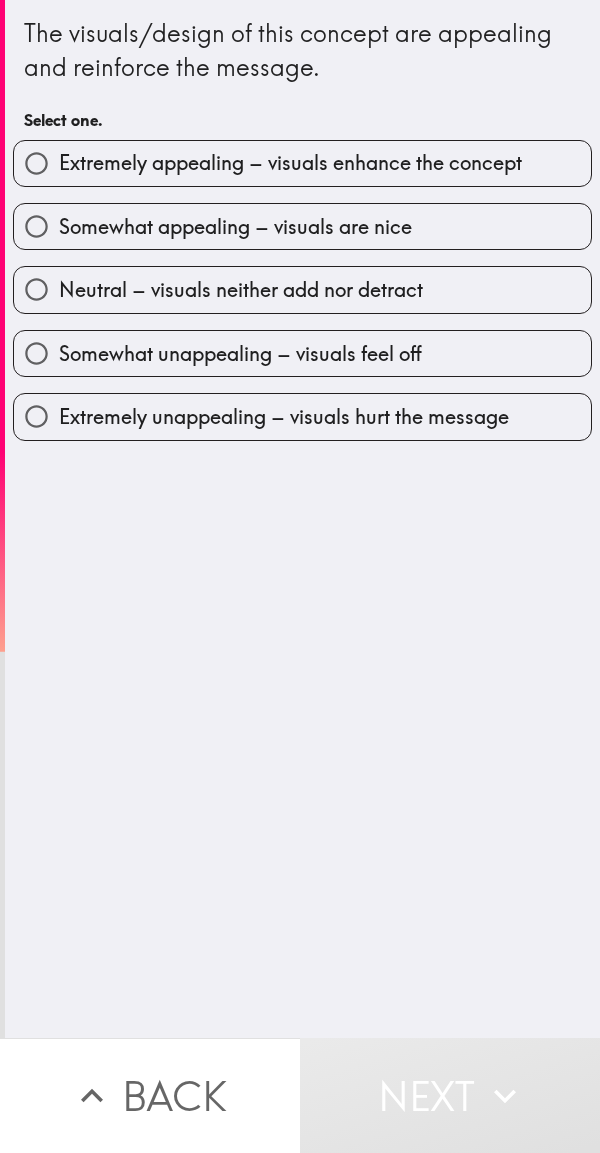 click on "Somewhat appealing – visuals are nice" at bounding box center [302, 226] 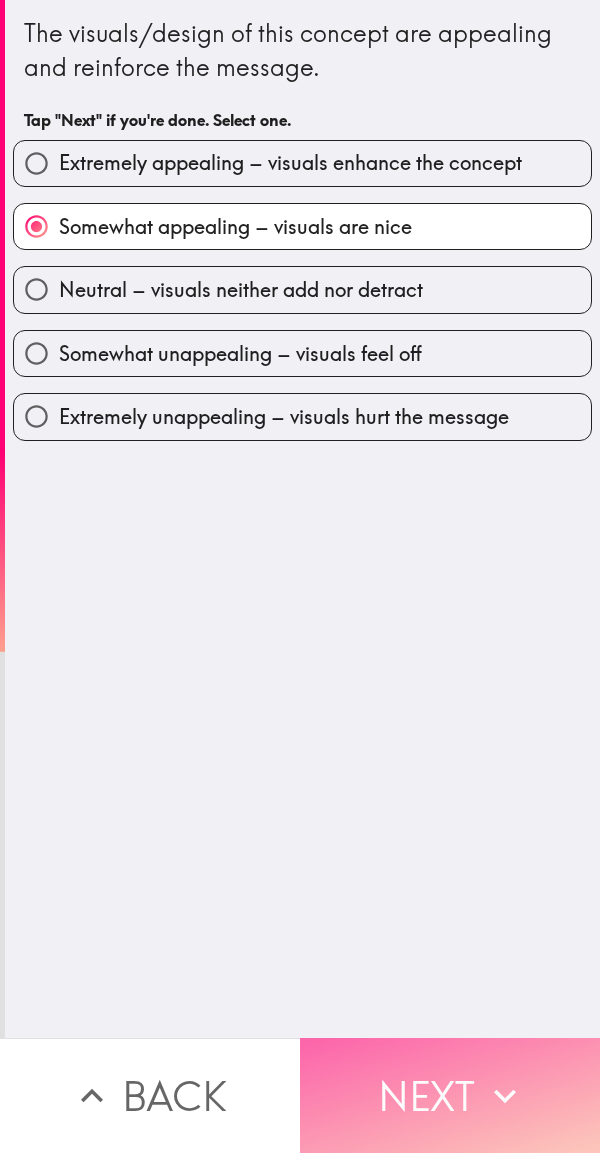 click on "Next" at bounding box center (450, 1095) 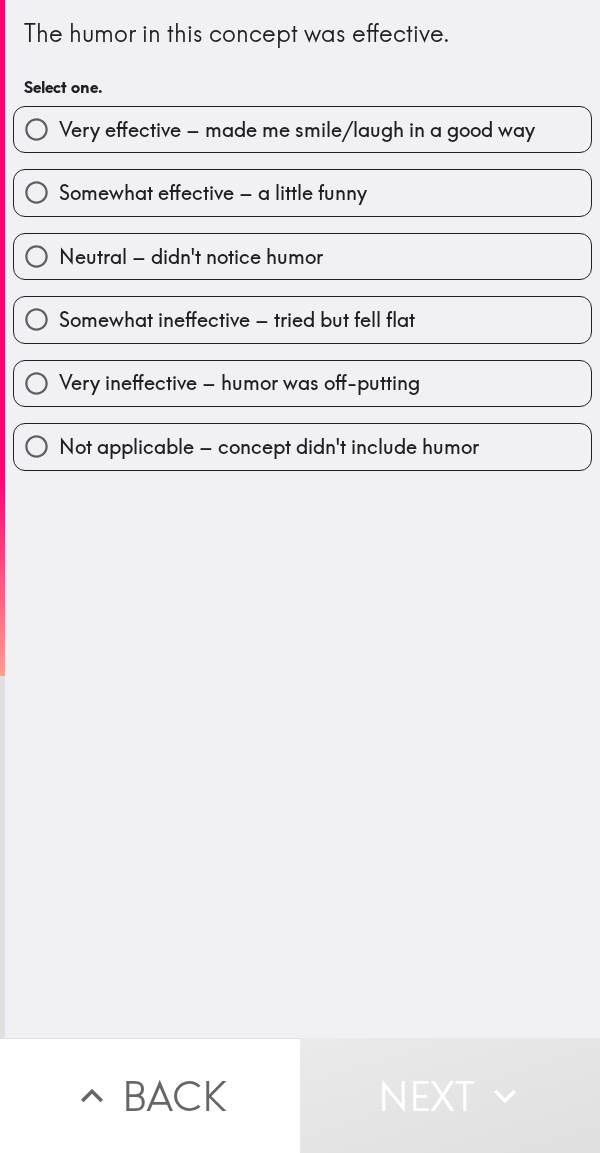 click on "Very effective – made me smile/laugh in a good way" at bounding box center (297, 130) 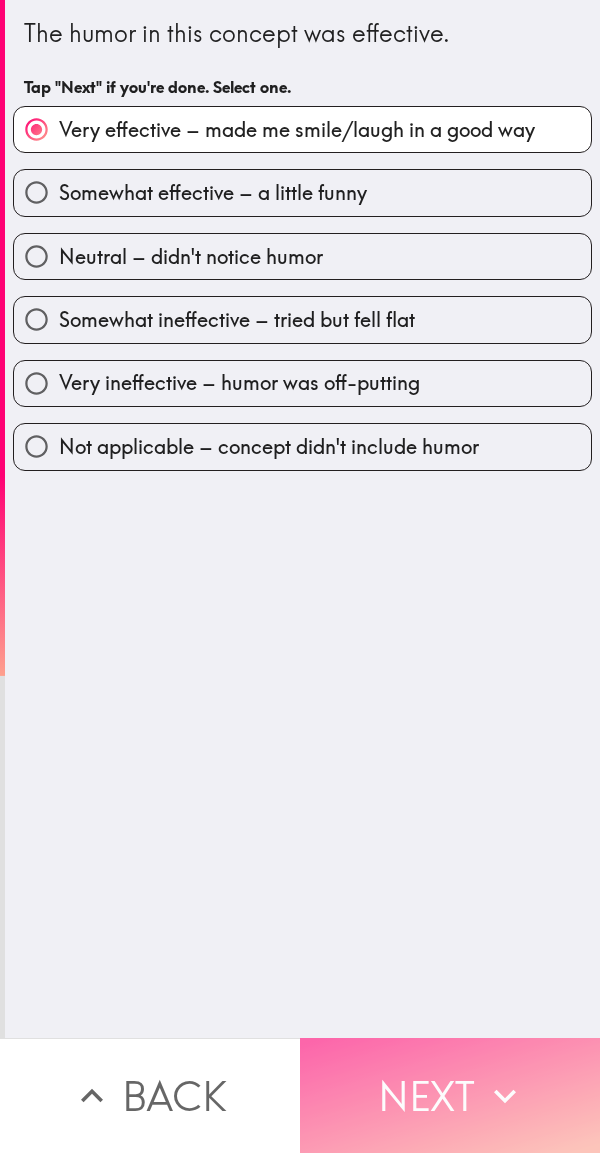 click on "Next" at bounding box center (450, 1095) 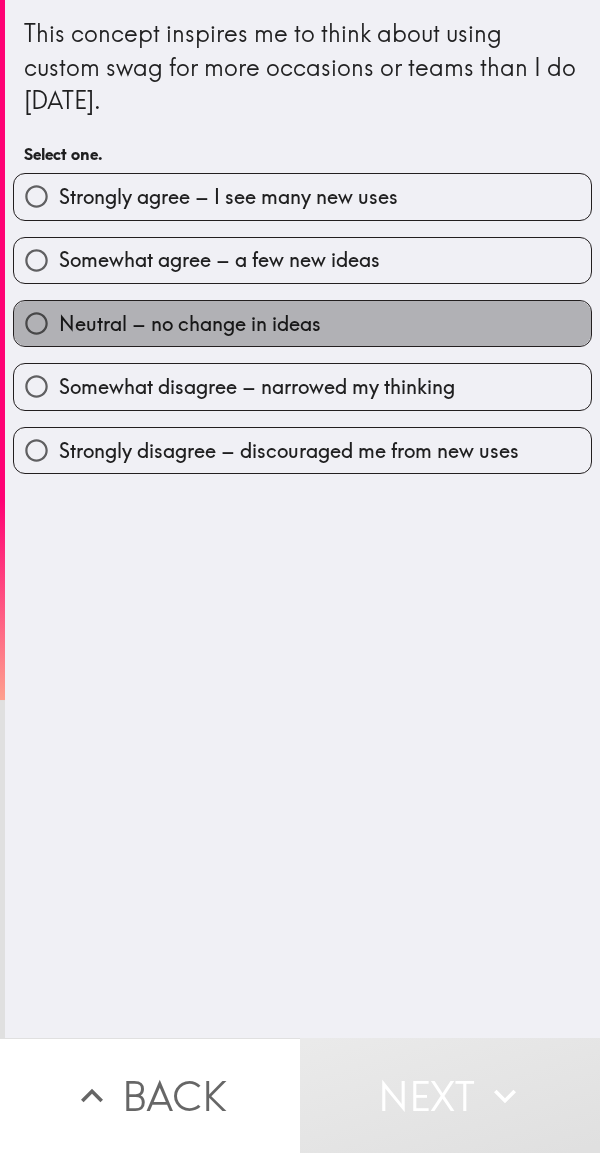 click on "Neutral – no change in ideas" at bounding box center [302, 323] 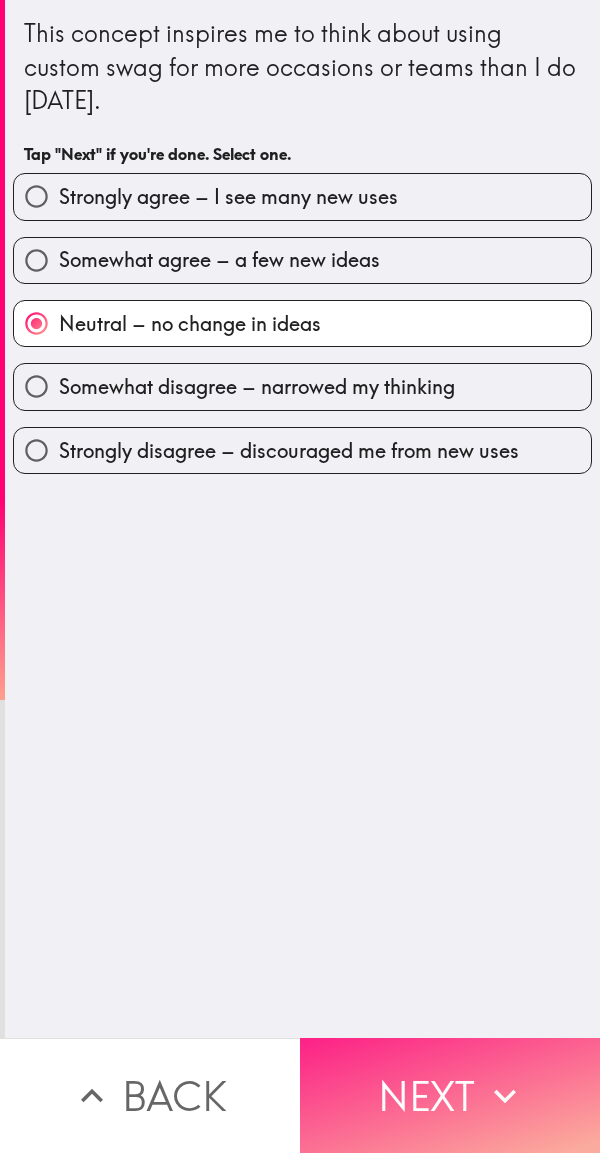 click on "Next" at bounding box center (450, 1095) 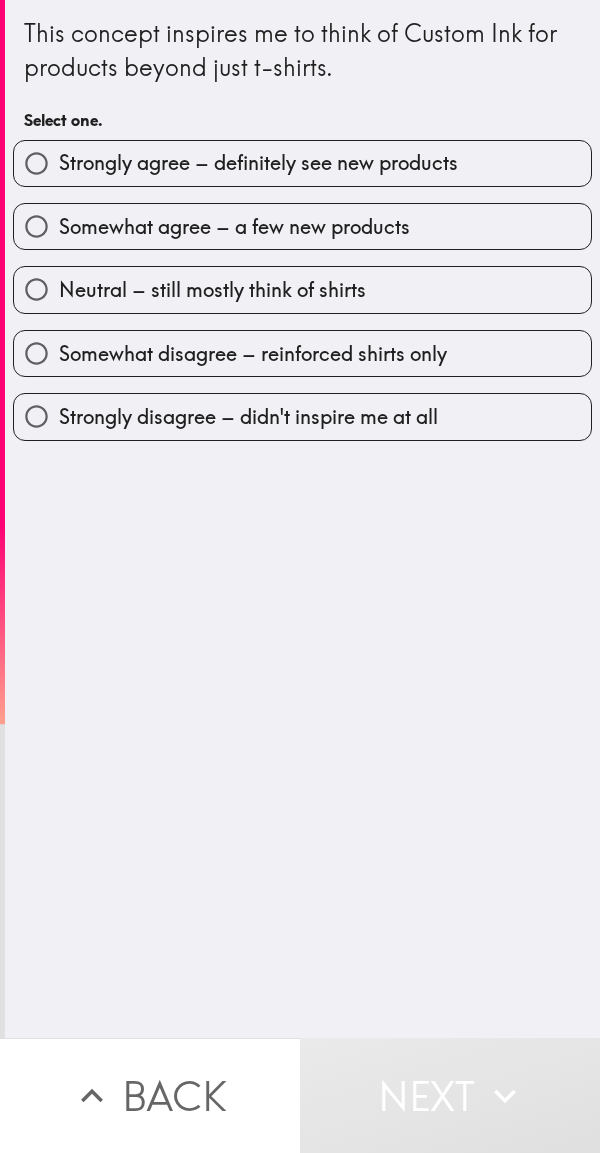 click on "Somewhat agree – a few new products" at bounding box center (302, 226) 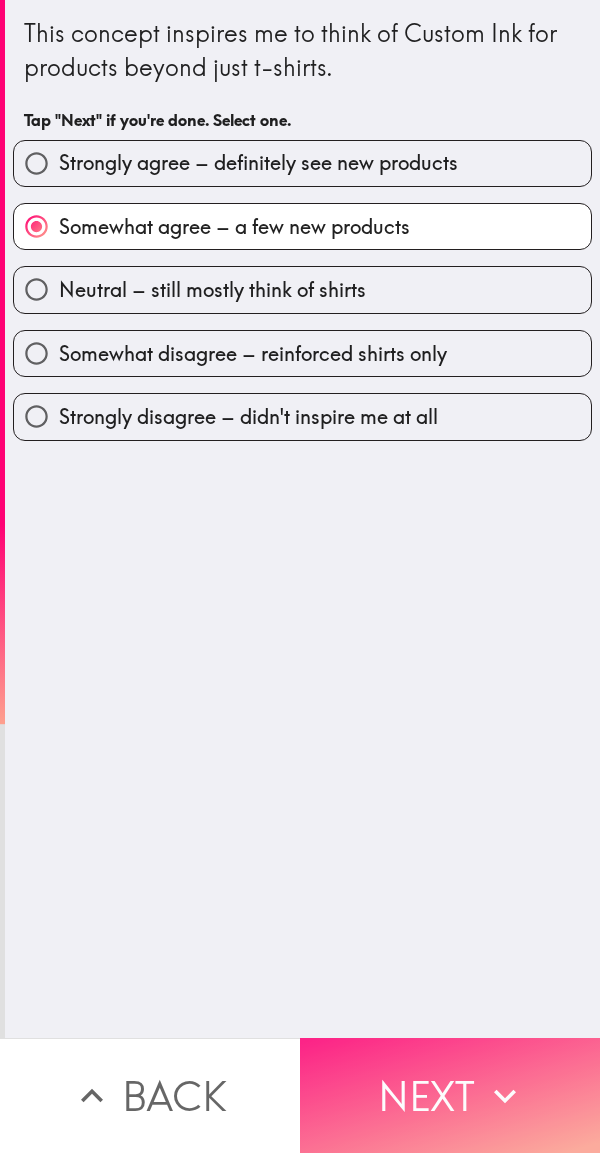 click on "Next" at bounding box center [450, 1095] 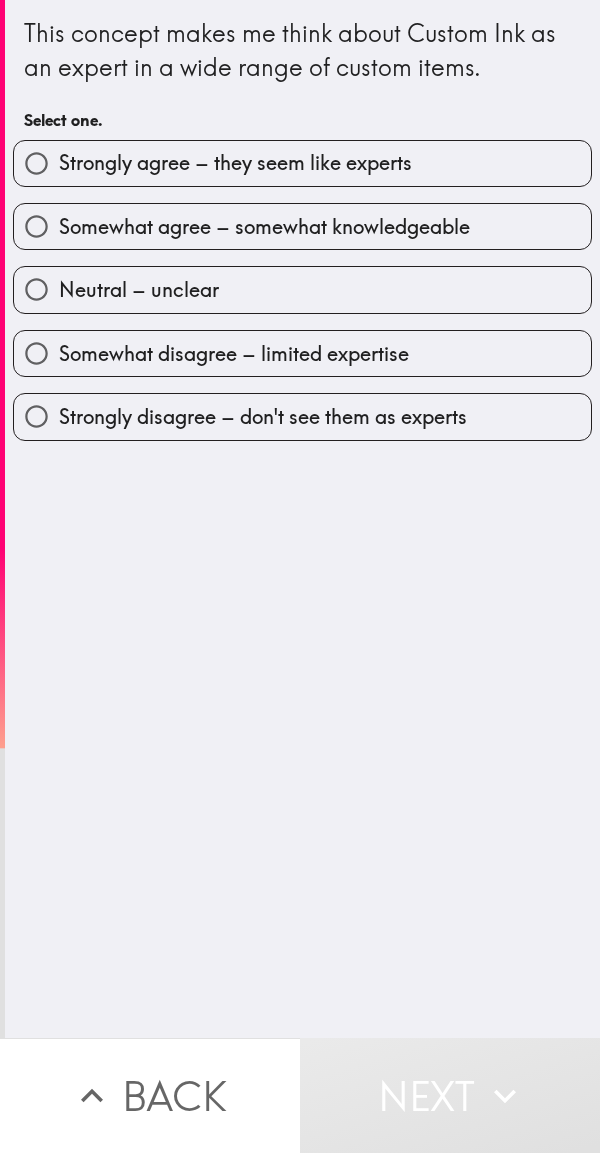click on "Strongly agree – they seem like experts" at bounding box center [302, 163] 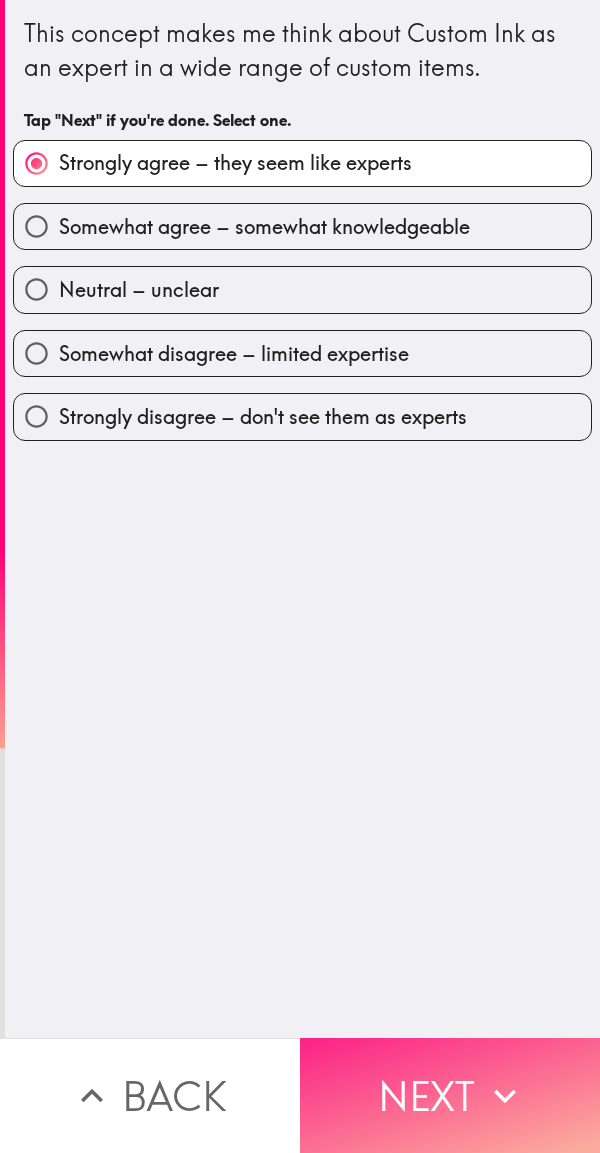 click on "Next" at bounding box center (450, 1095) 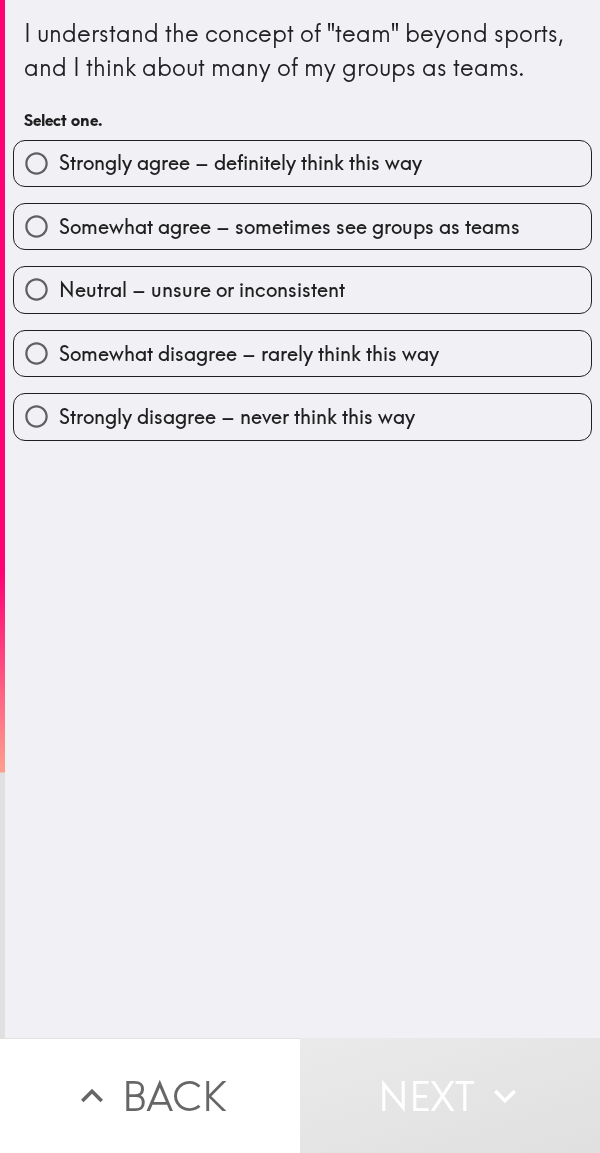 click on "Somewhat agree – sometimes see groups as teams" at bounding box center [289, 227] 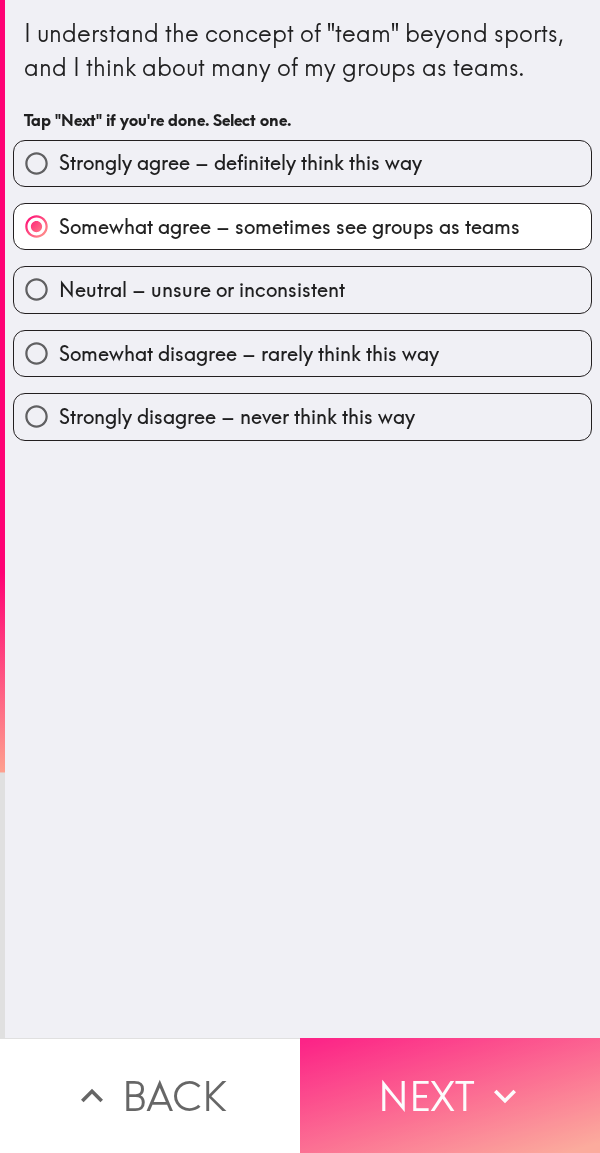click on "Next" at bounding box center [450, 1095] 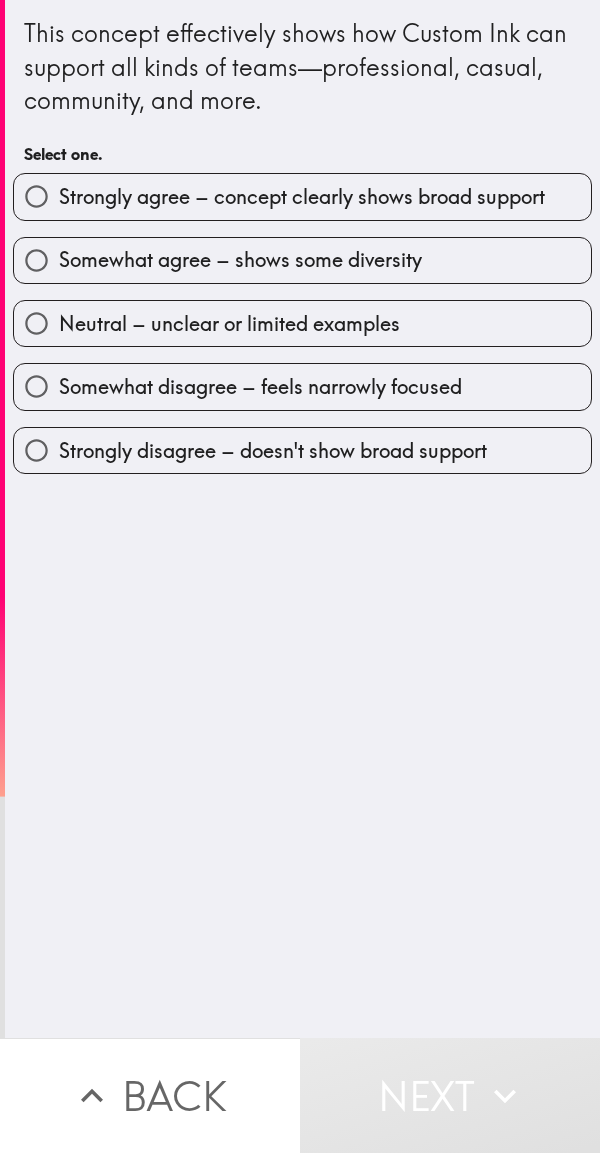 click on "Strongly agree – concept clearly shows broad support" at bounding box center (302, 197) 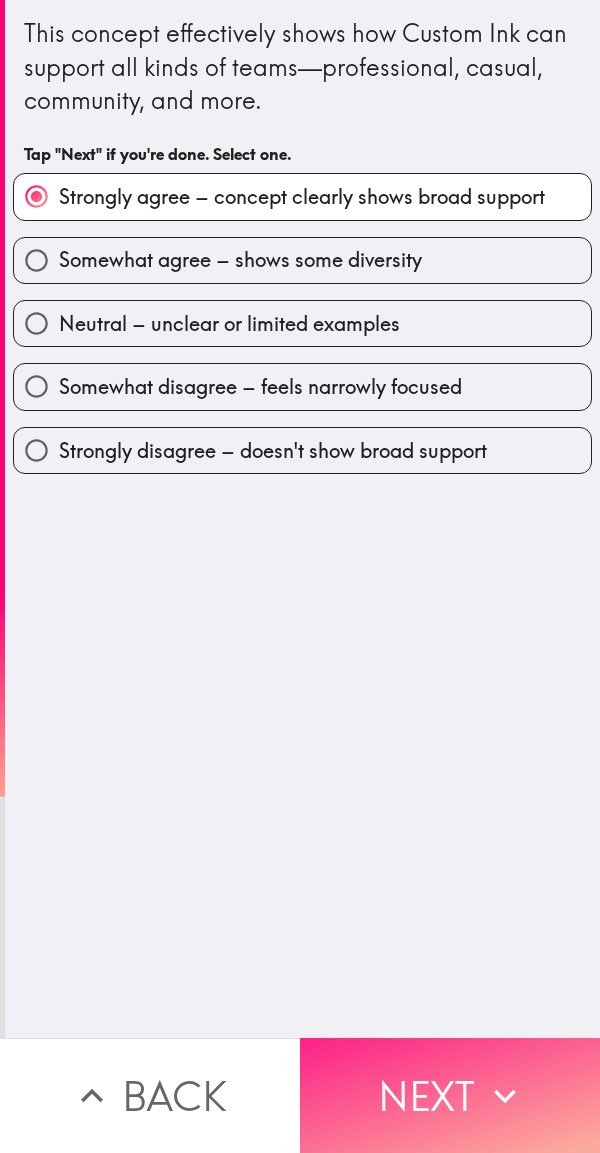 click on "Next" at bounding box center [450, 1095] 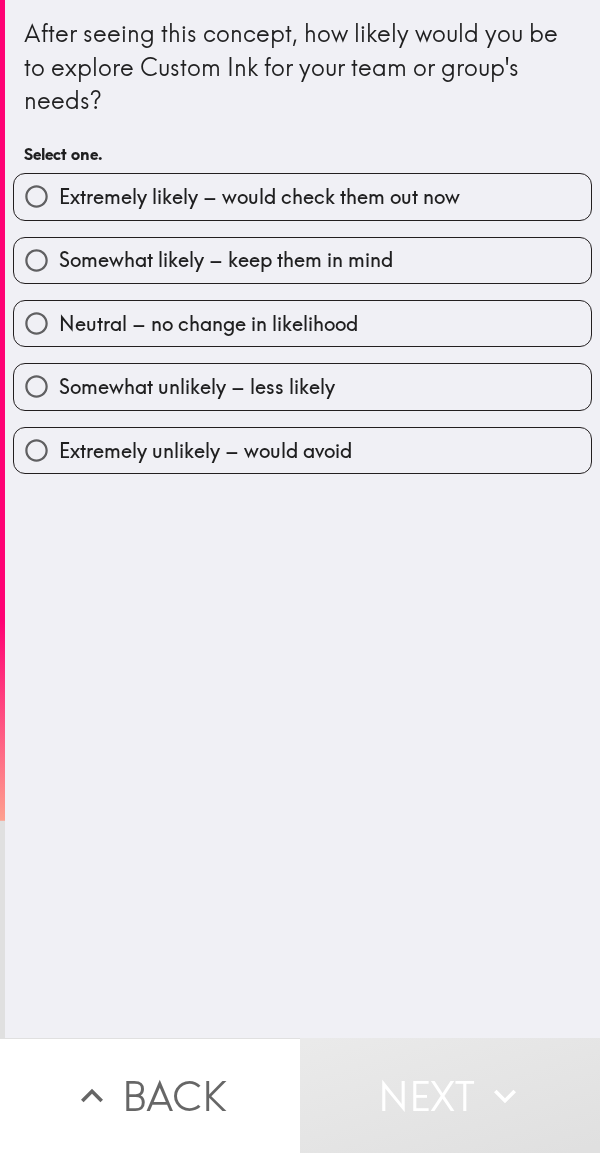 click on "Somewhat likely – keep them in mind" at bounding box center (302, 260) 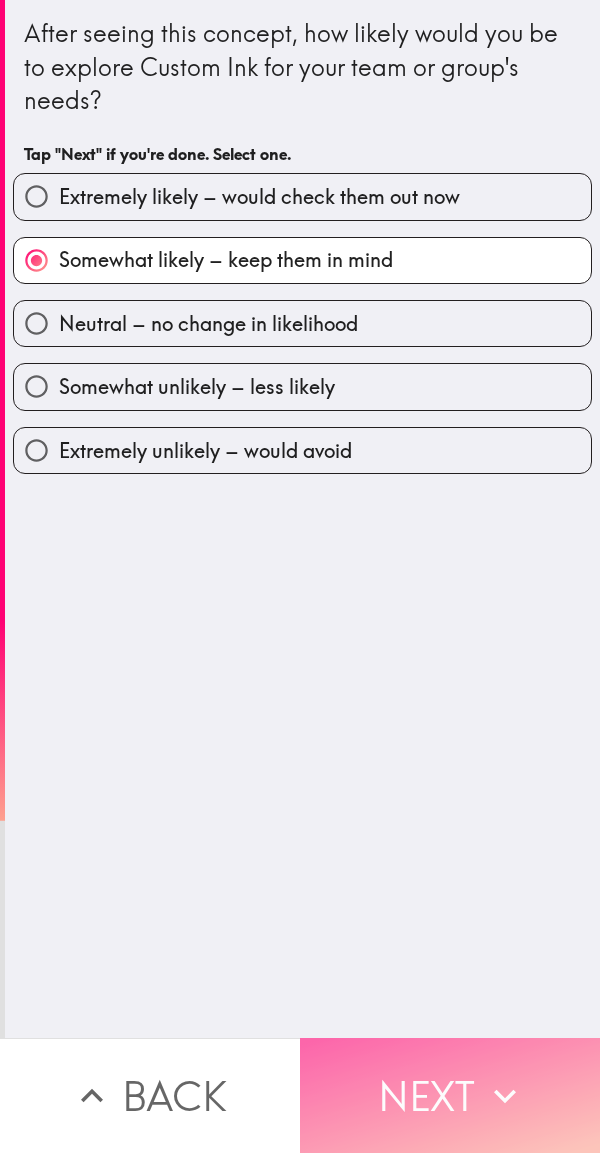 click on "Next" at bounding box center (450, 1095) 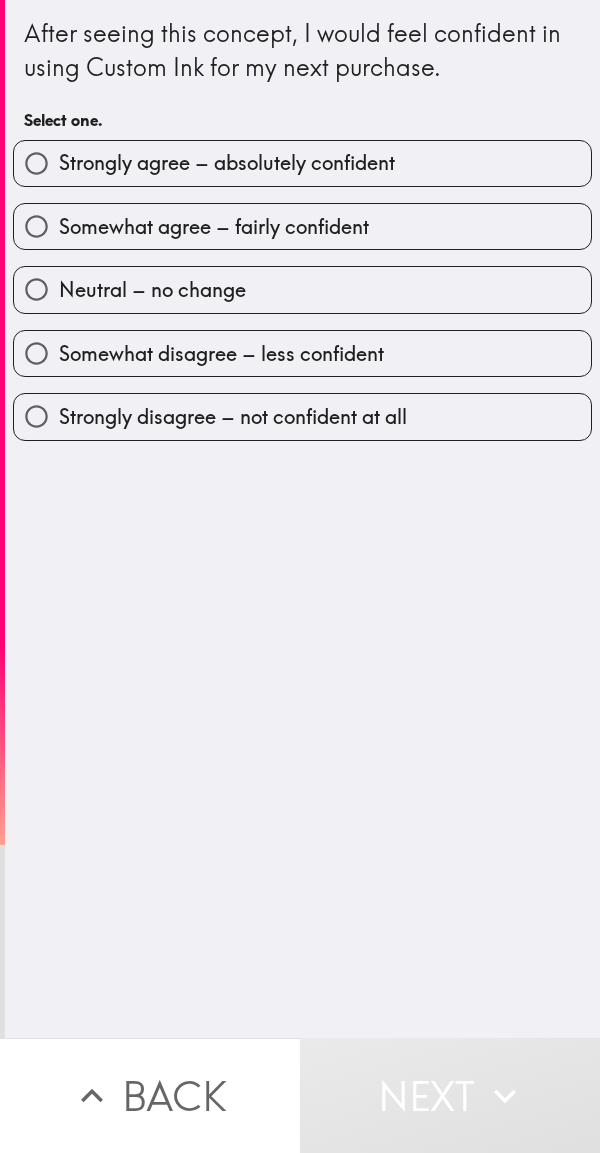 click on "Somewhat agree – fairly confident" at bounding box center (302, 226) 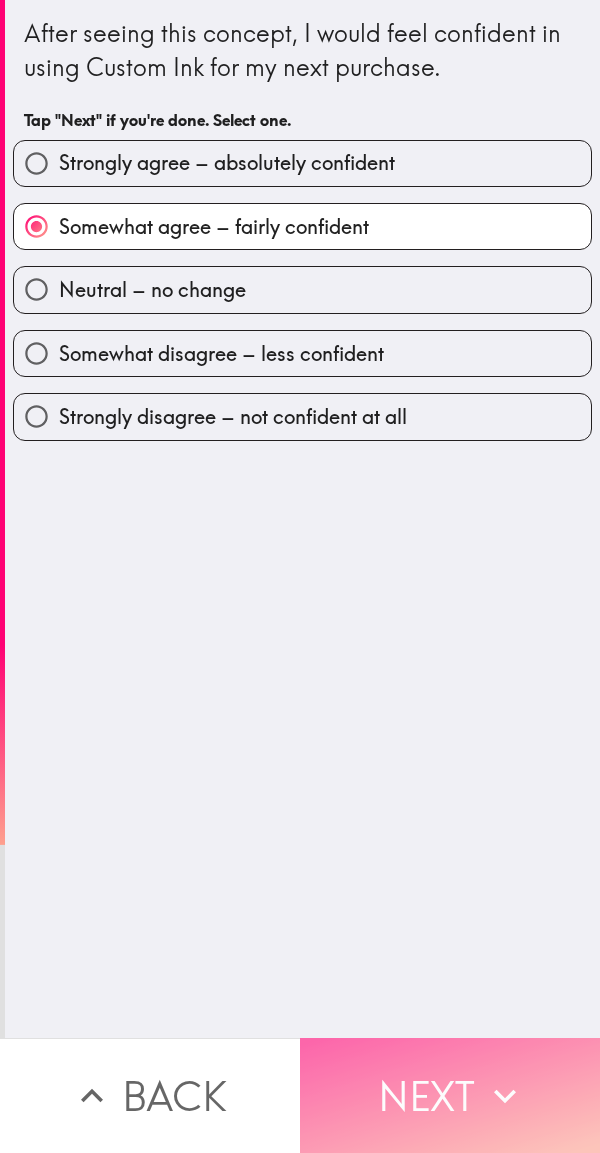 click on "Next" at bounding box center (450, 1095) 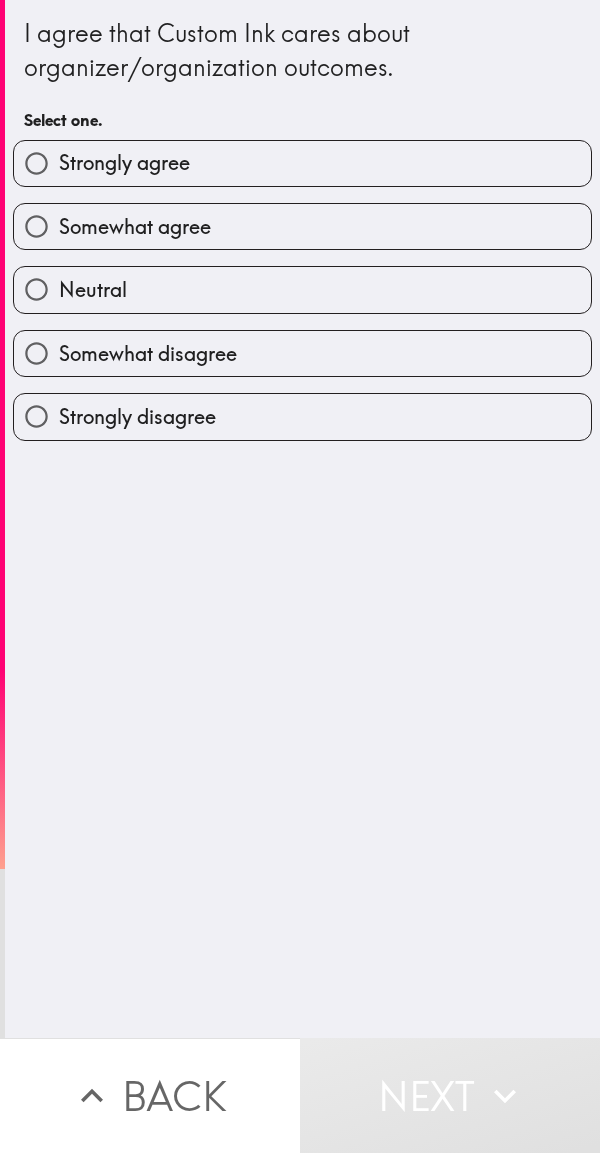 click on "Somewhat agree" at bounding box center (302, 226) 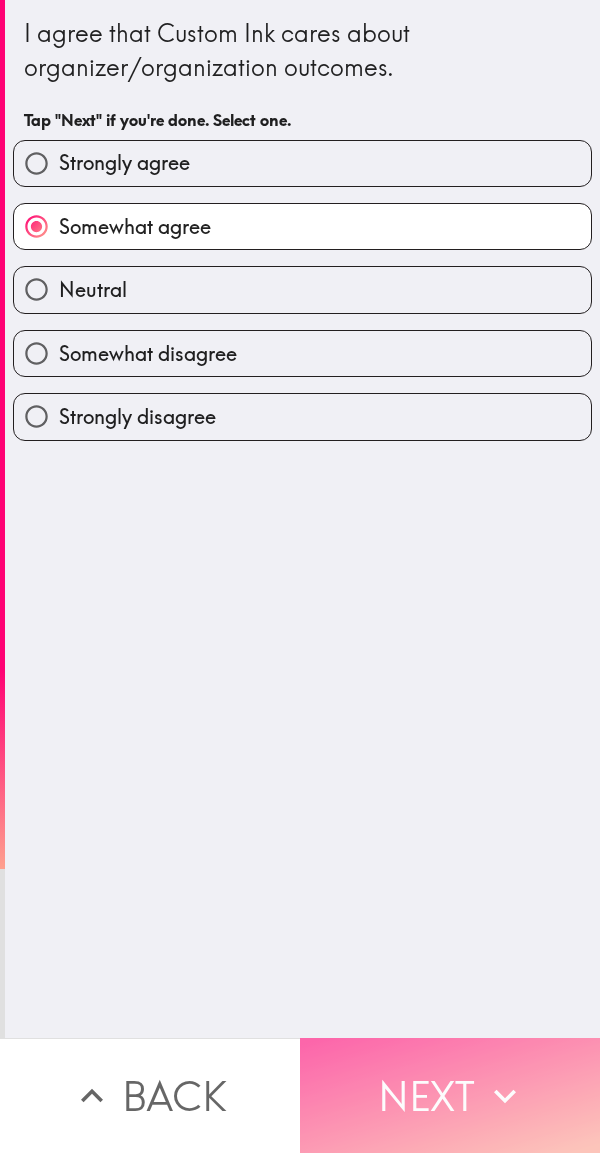 click on "Next" at bounding box center (450, 1095) 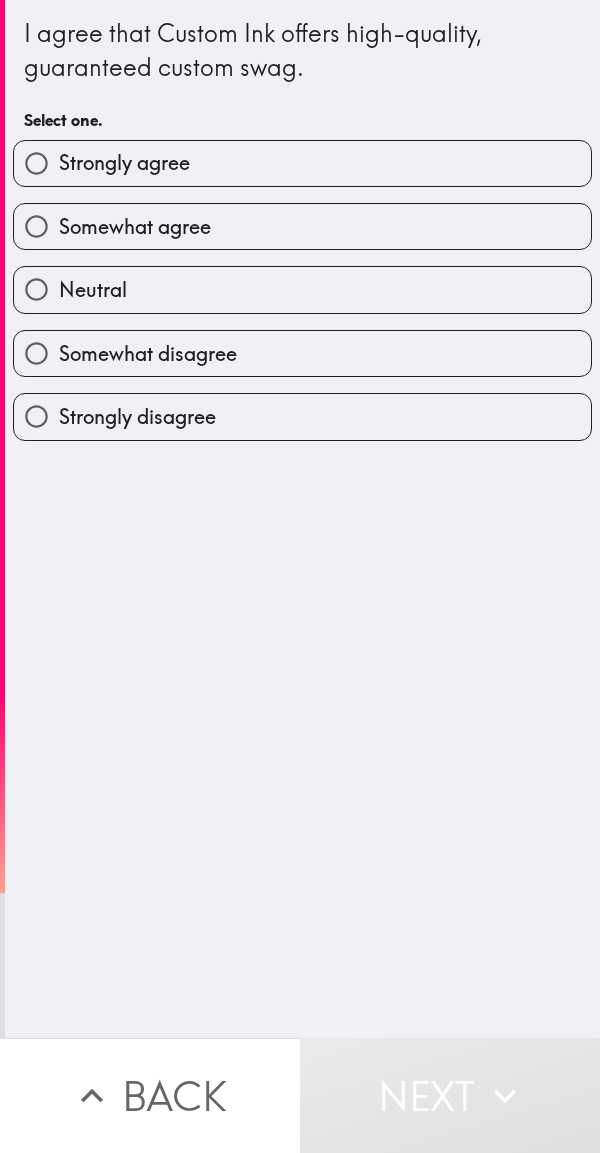 click on "Strongly agree" at bounding box center (302, 163) 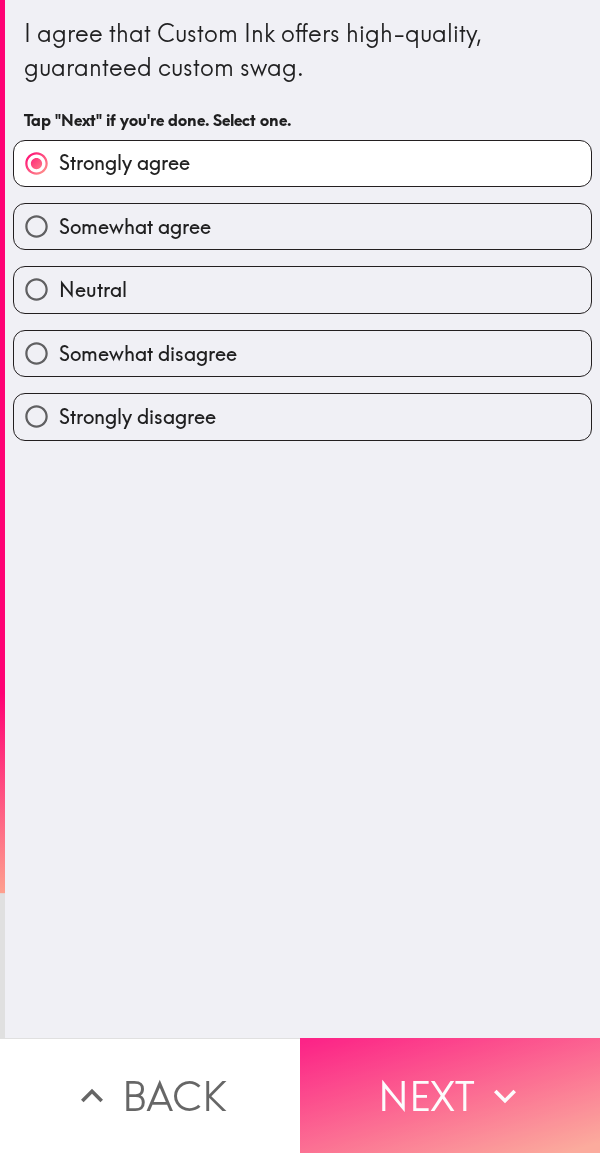 click on "Next" at bounding box center [450, 1095] 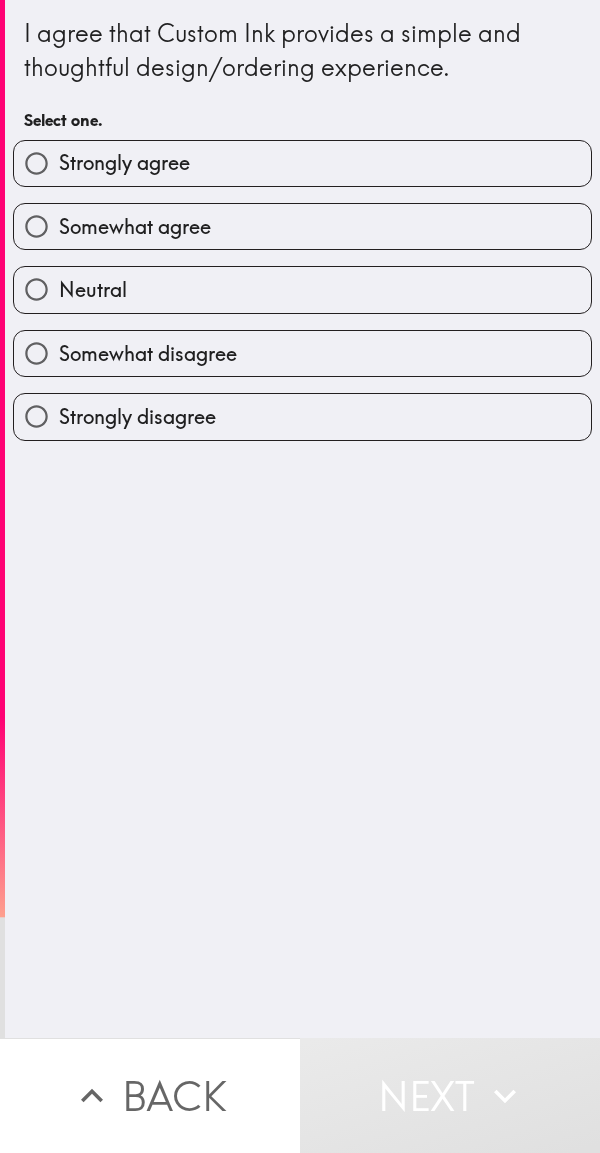 click on "Somewhat agree" at bounding box center (302, 226) 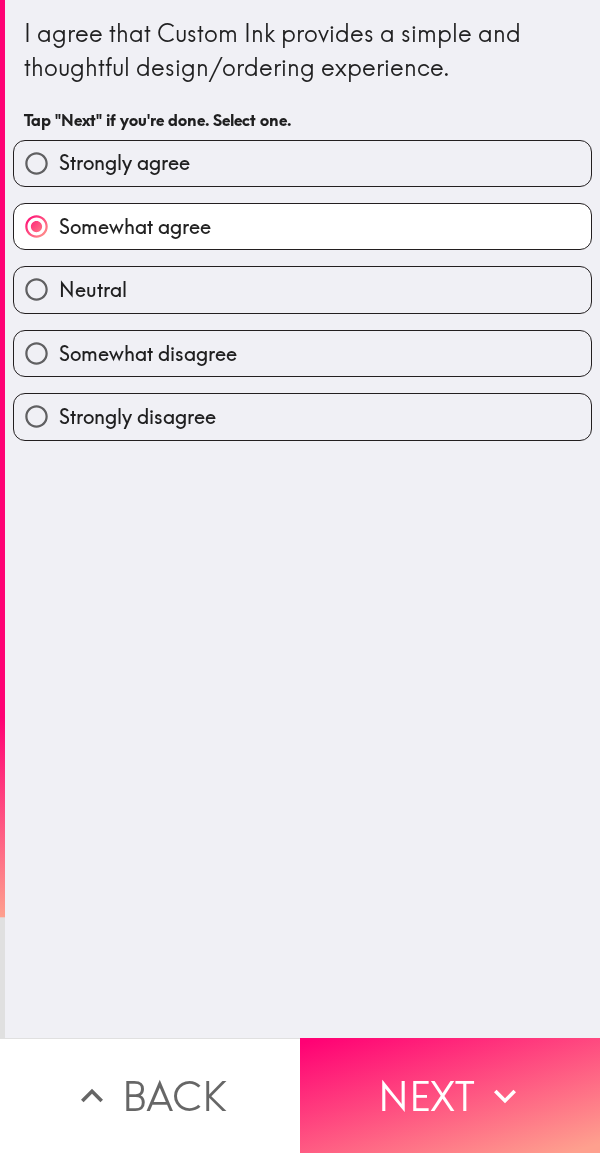 click on "Somewhat agree" at bounding box center (302, 226) 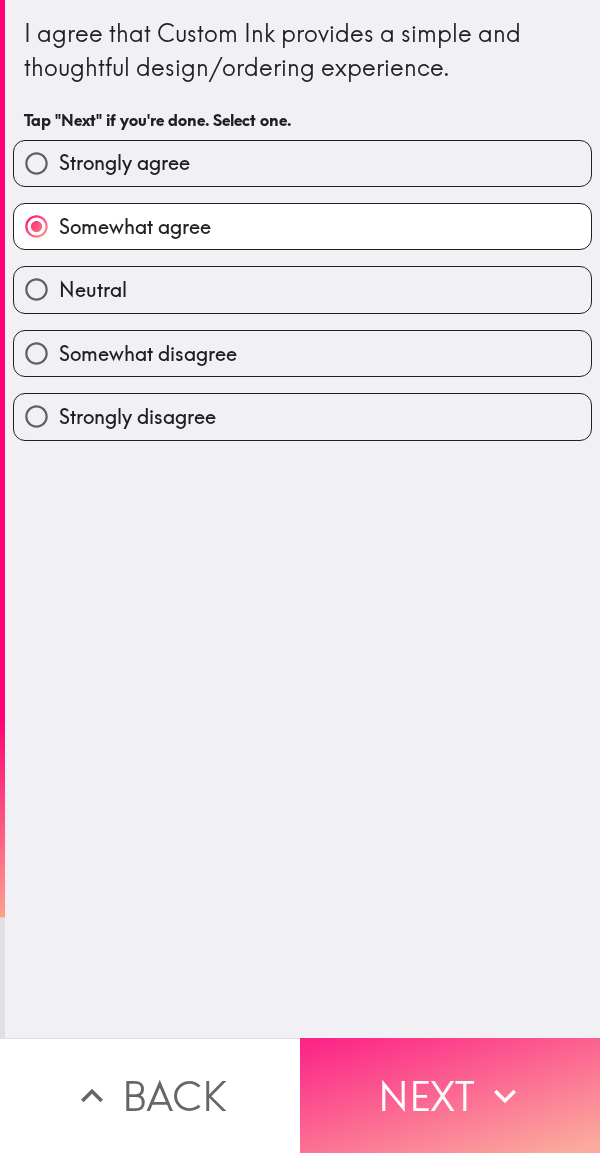 click on "Next" at bounding box center (450, 1095) 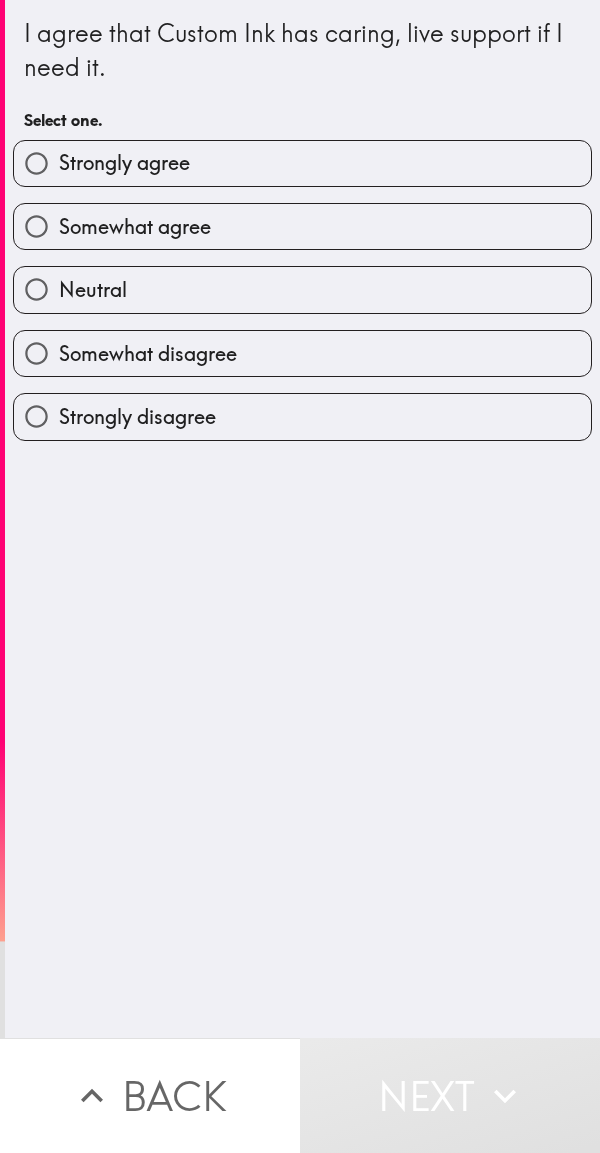 click on "Strongly agree" at bounding box center [302, 163] 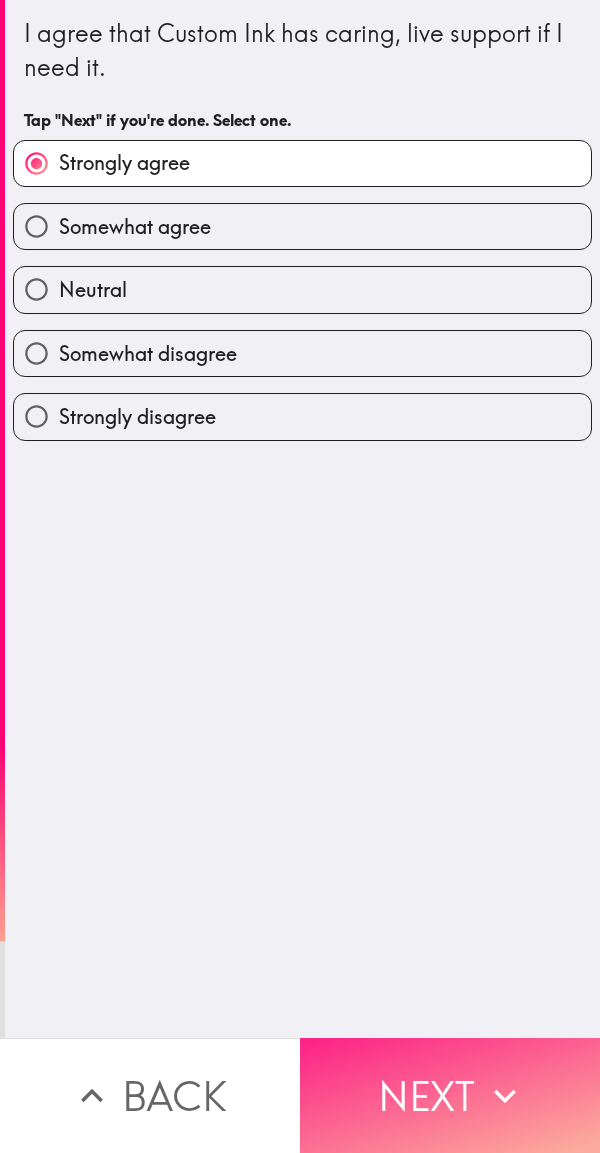 click on "Next" at bounding box center (450, 1095) 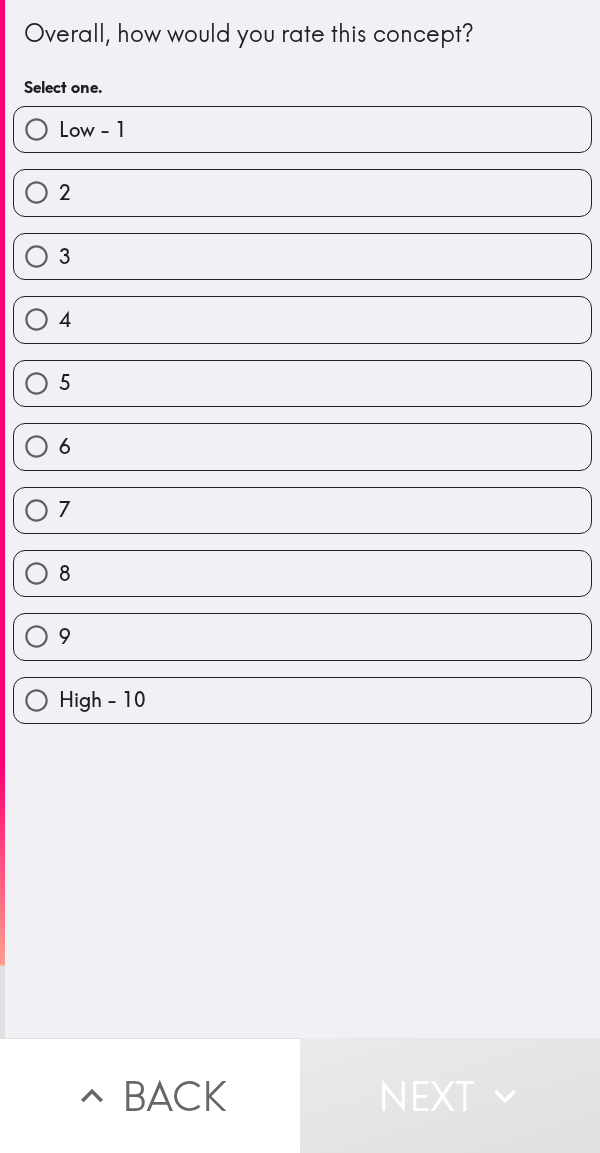 click on "8" at bounding box center (302, 573) 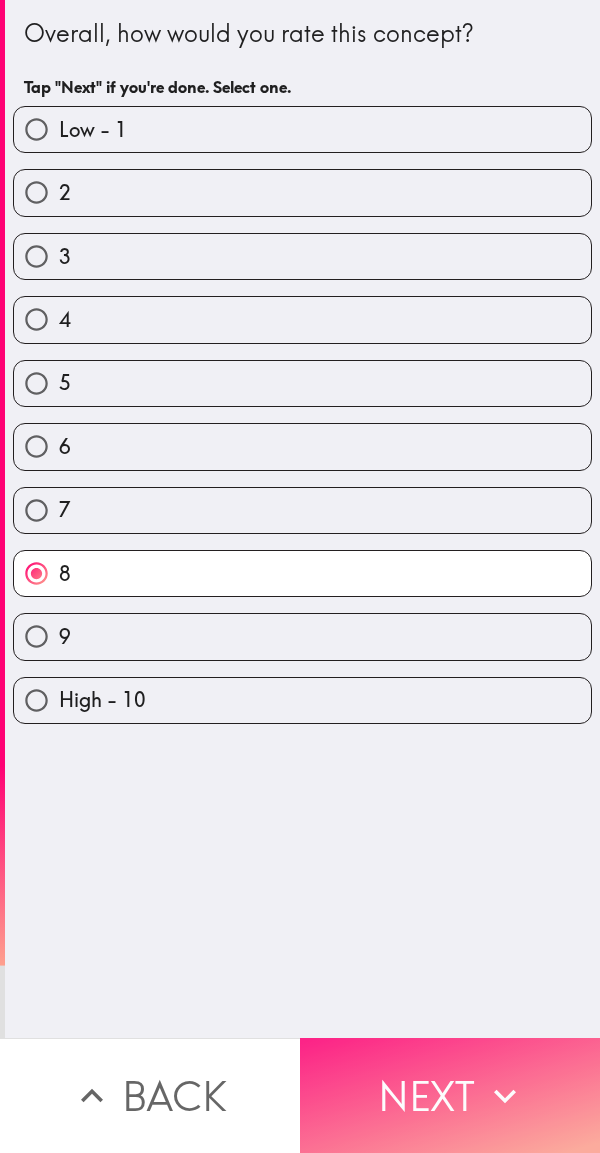 click on "Next" at bounding box center [450, 1095] 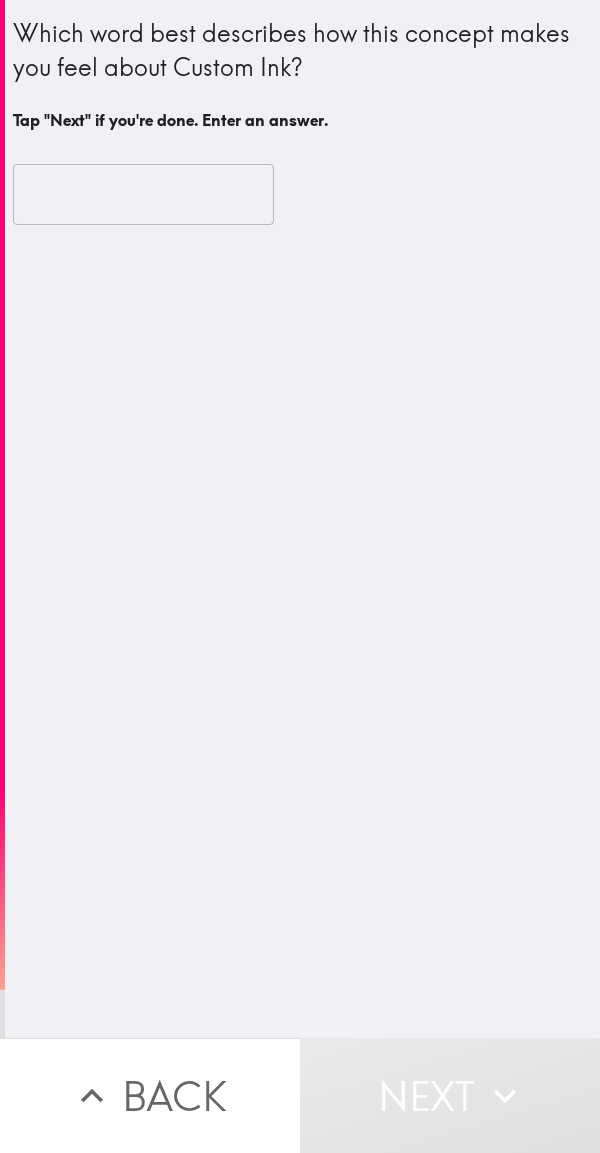 click at bounding box center [143, 195] 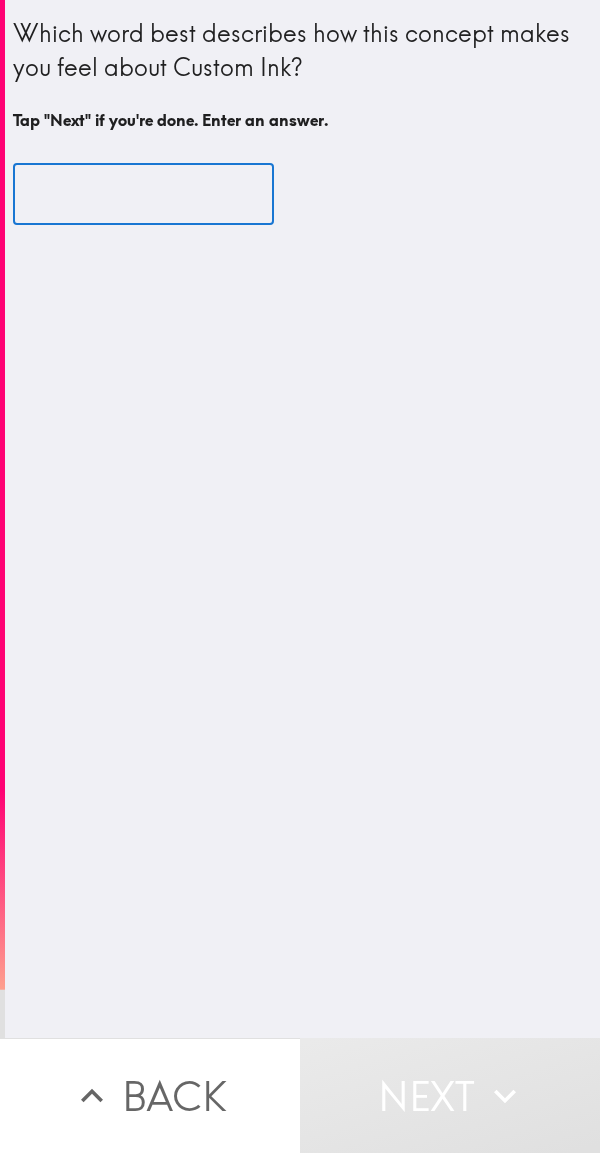 type on "g" 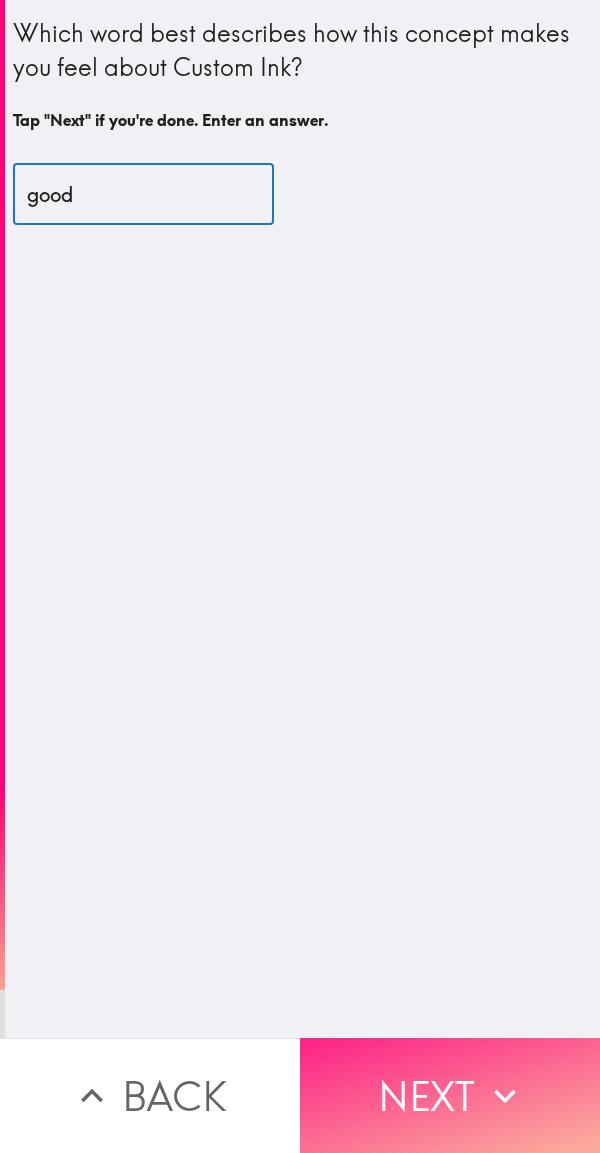 type on "good" 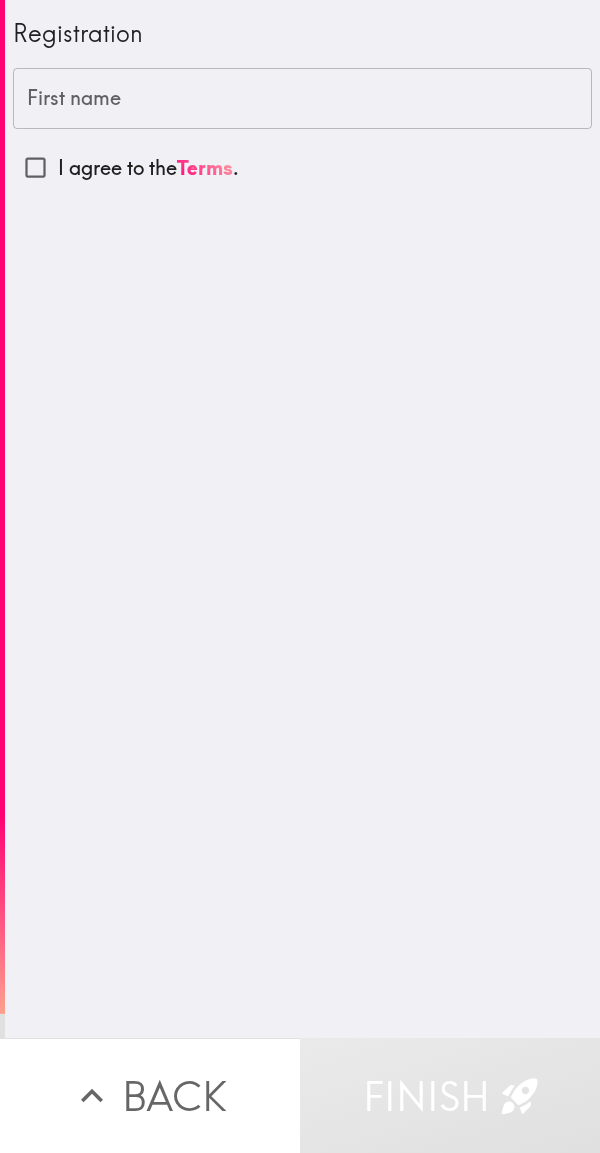 click on "First name" at bounding box center [302, 99] 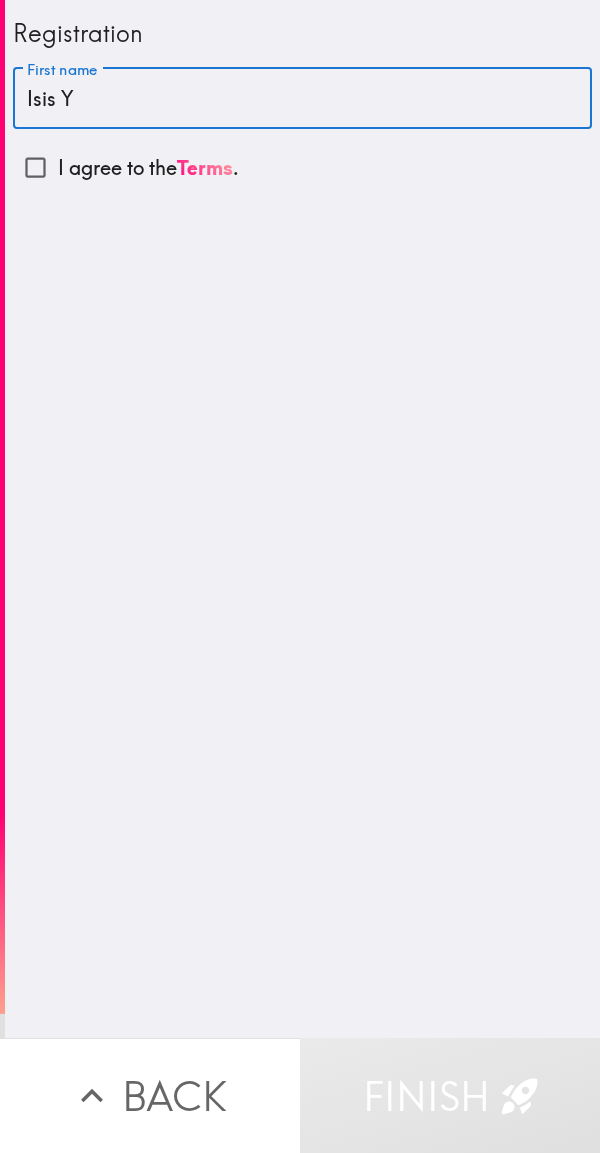 type on "Isis Y" 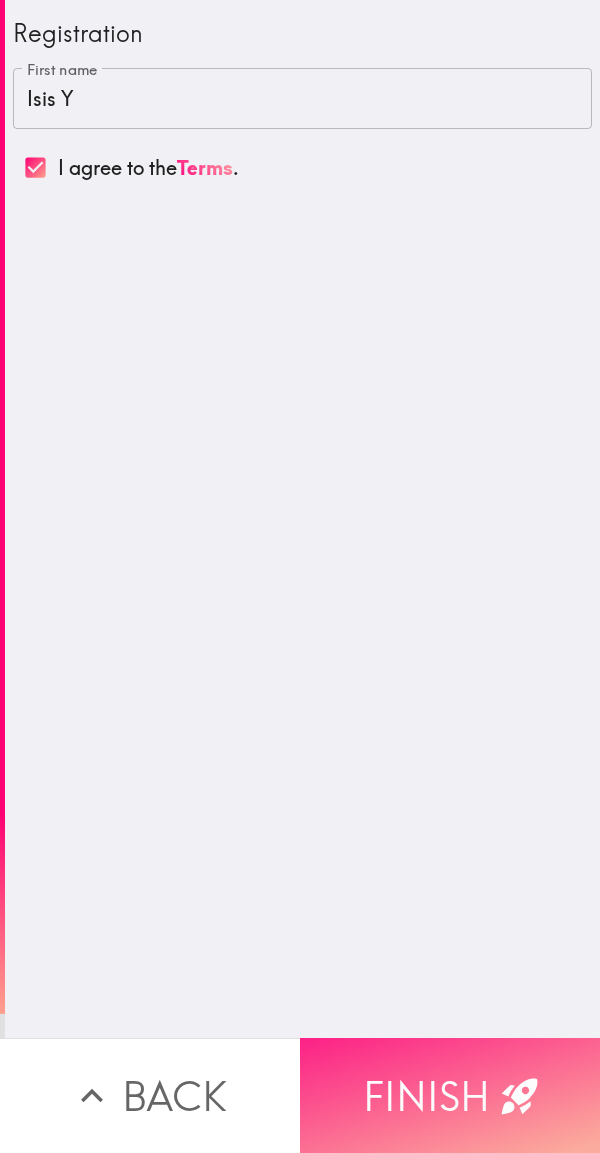 click on "Finish" at bounding box center [450, 1095] 